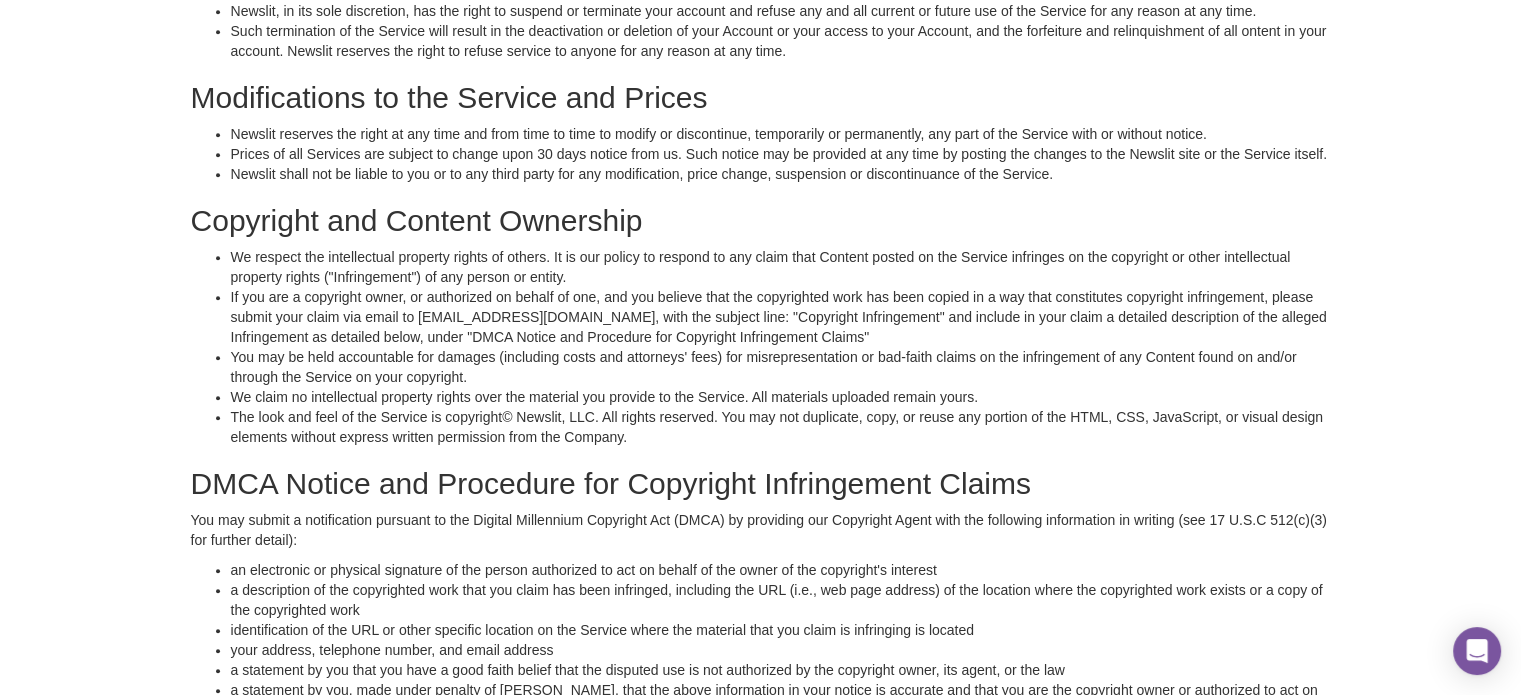 scroll, scrollTop: 1100, scrollLeft: 0, axis: vertical 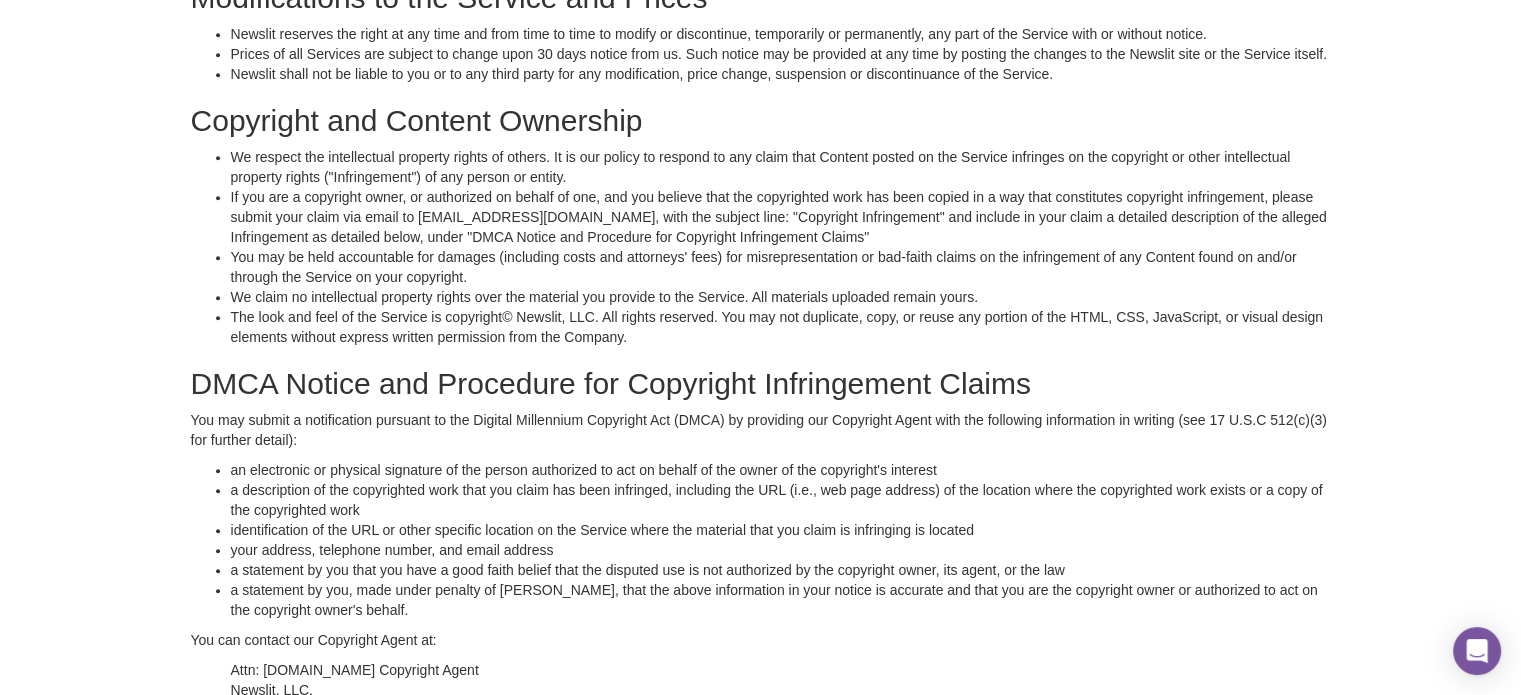 click on "We respect the intellectual property rights of others. It is our policy to respond to
any claim that Content posted on the Service infringes on the copyright or other
intellectual property rights ("Infringement") of any person or entity." at bounding box center [781, 167] 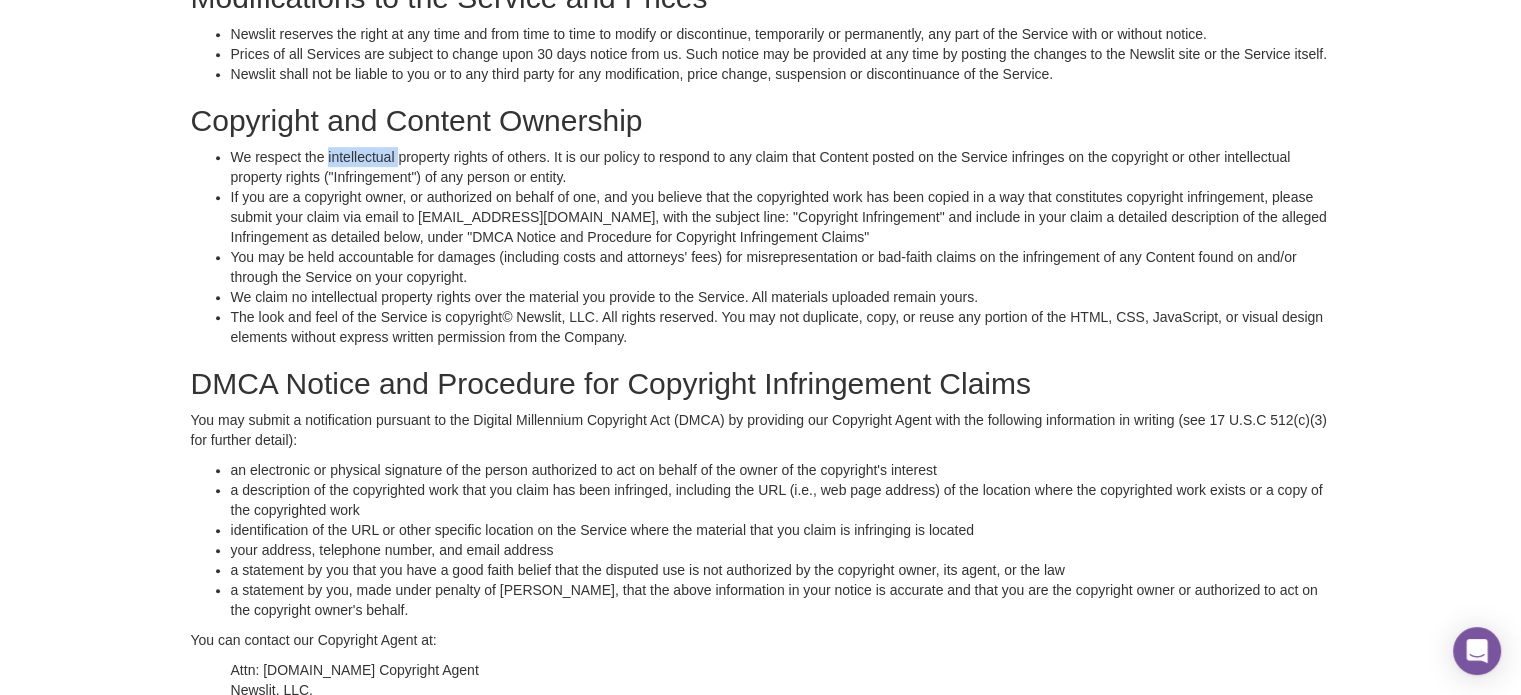 click on "We respect the intellectual property rights of others. It is our policy to respond to
any claim that Content posted on the Service infringes on the copyright or other
intellectual property rights ("Infringement") of any person or entity." at bounding box center (781, 167) 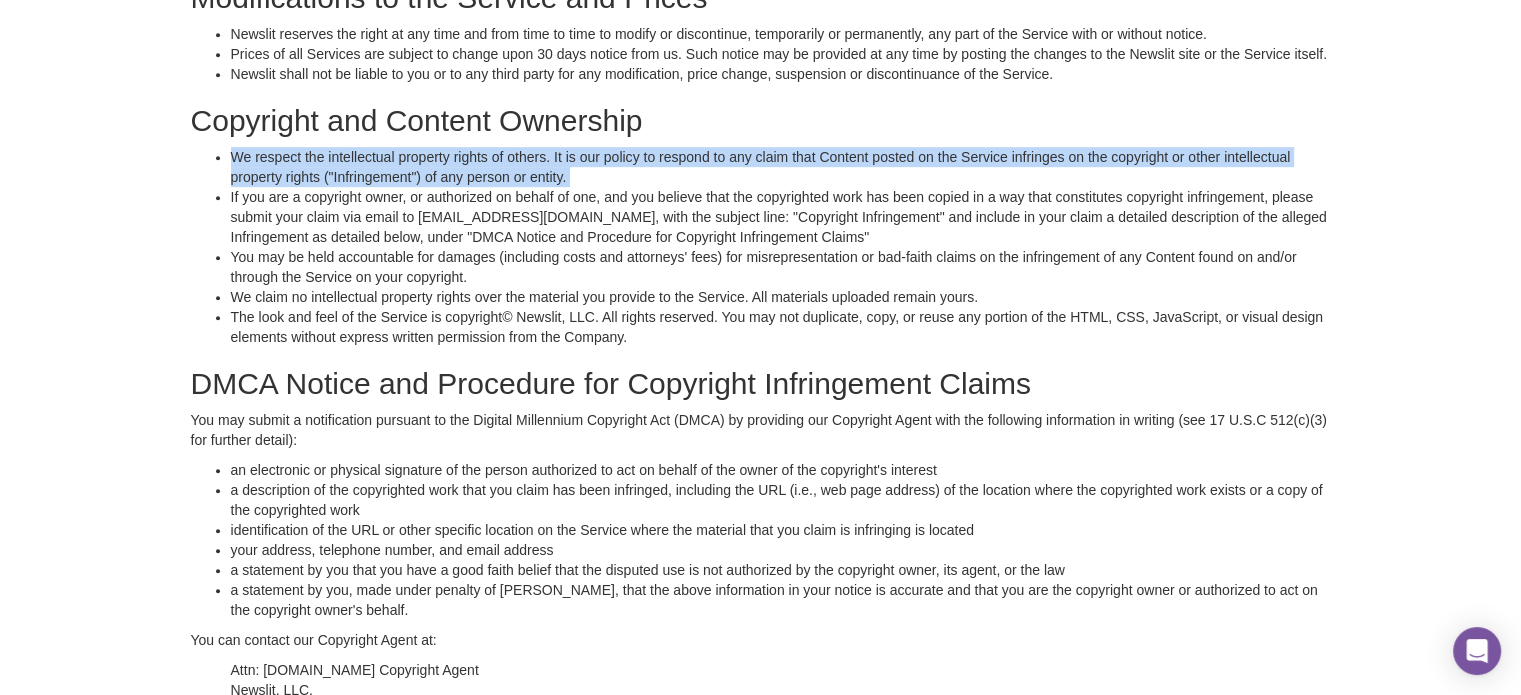 click on "We respect the intellectual property rights of others. It is our policy to respond to
any claim that Content posted on the Service infringes on the copyright or other
intellectual property rights ("Infringement") of any person or entity." at bounding box center [781, 167] 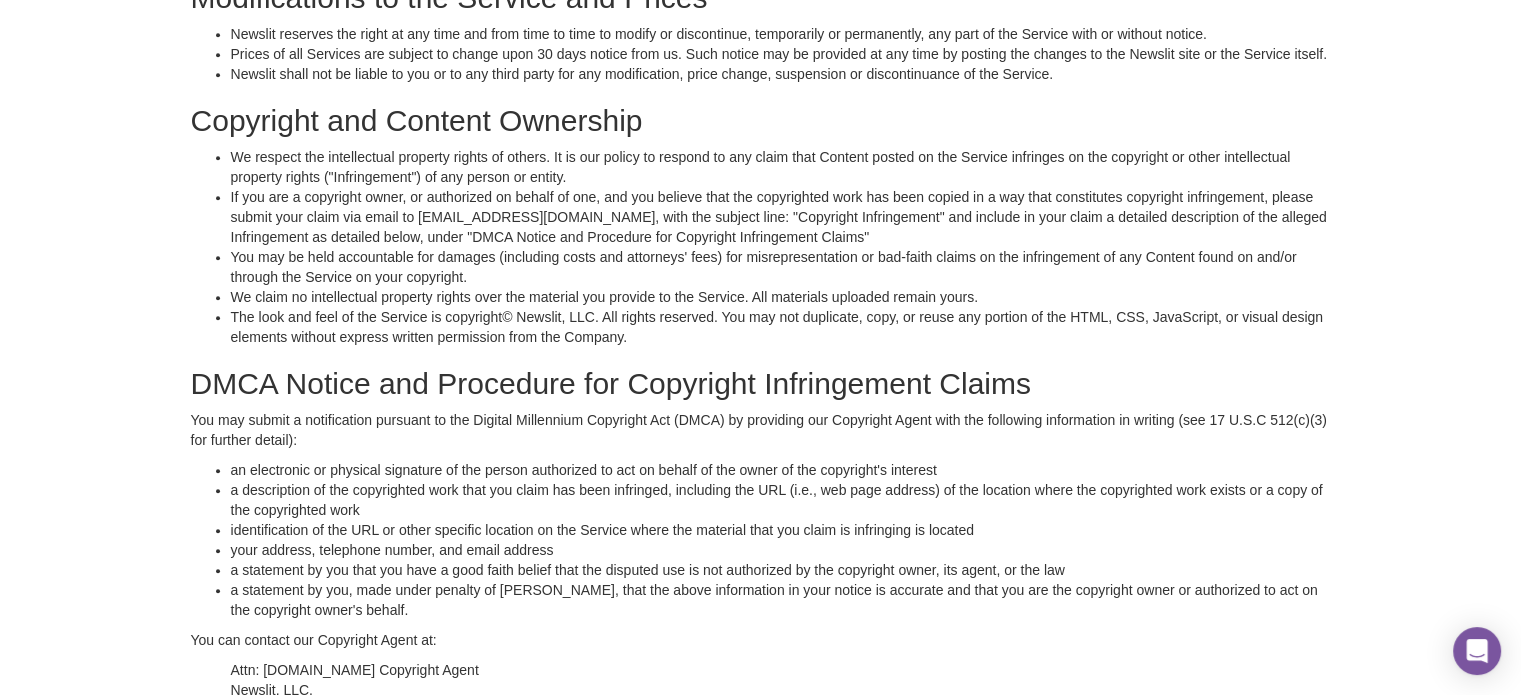 click on "We respect the intellectual property rights of others. It is our policy to respond to
any claim that Content posted on the Service infringes on the copyright or other
intellectual property rights ("Infringement") of any person or entity." at bounding box center [781, 167] 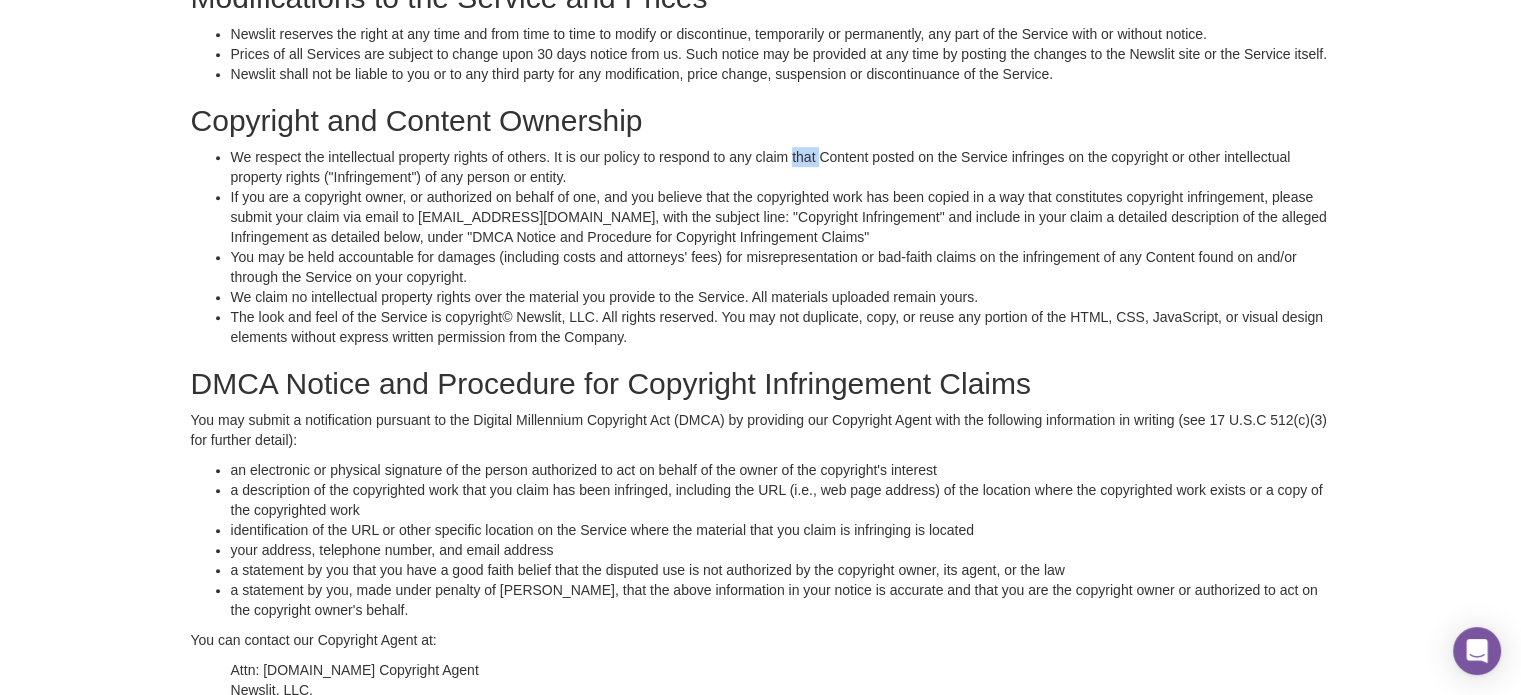 click on "We respect the intellectual property rights of others. It is our policy to respond to
any claim that Content posted on the Service infringes on the copyright or other
intellectual property rights ("Infringement") of any person or entity." at bounding box center [781, 167] 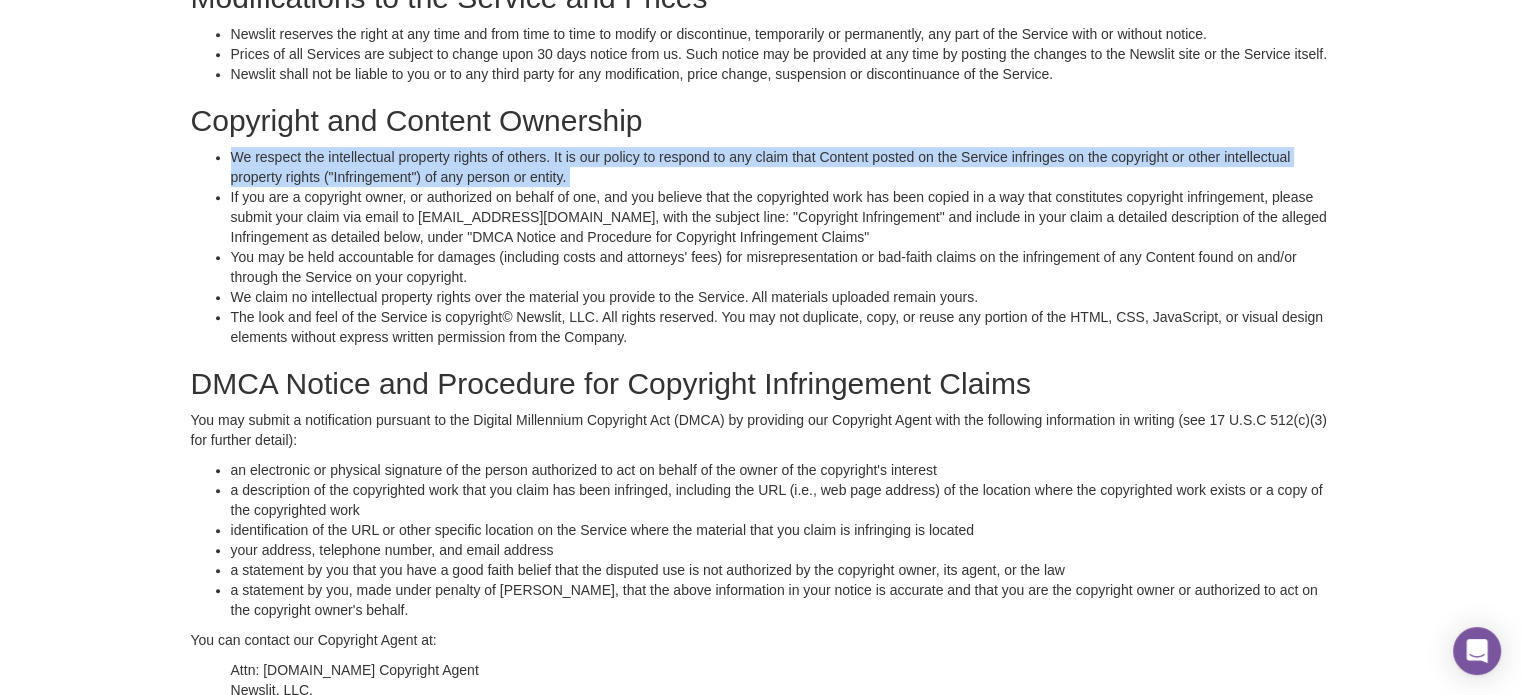 click on "We respect the intellectual property rights of others. It is our policy to respond to
any claim that Content posted on the Service infringes on the copyright or other
intellectual property rights ("Infringement") of any person or entity." at bounding box center (781, 167) 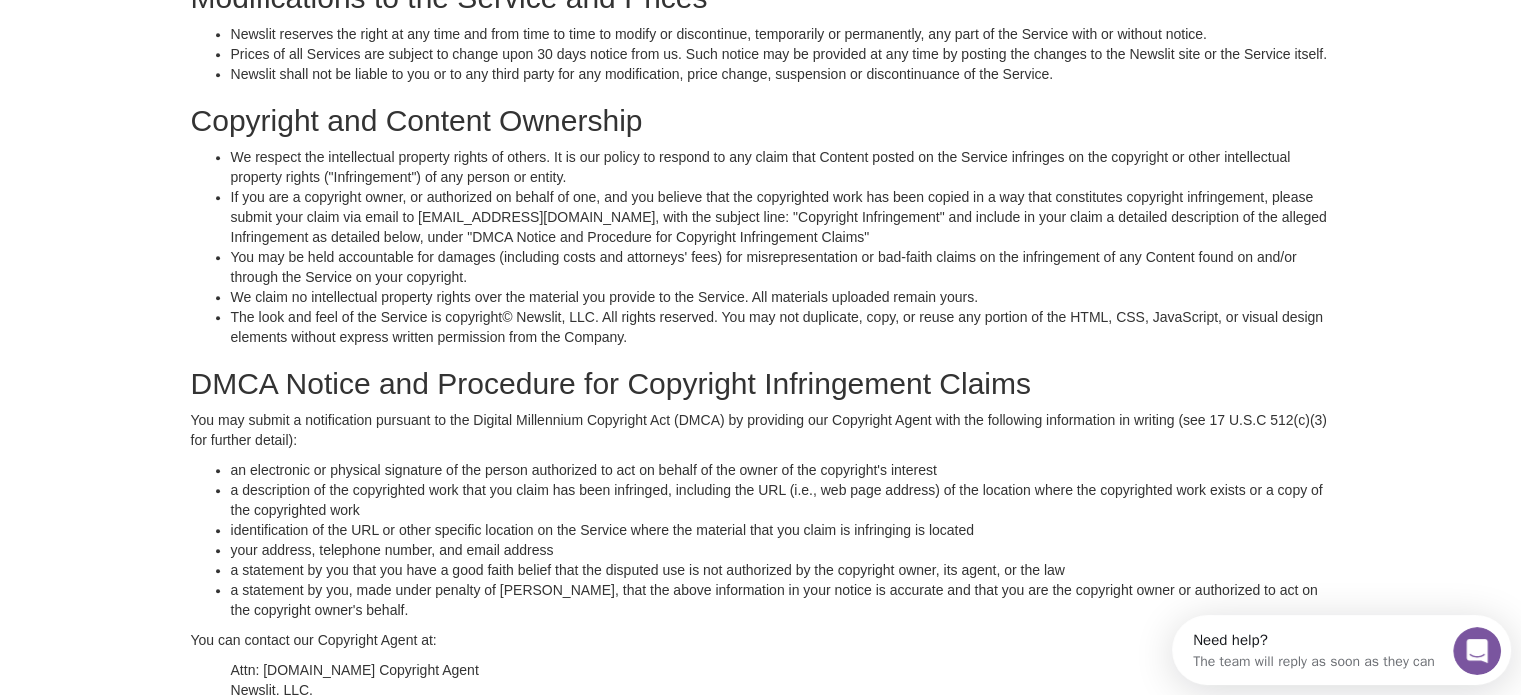 scroll, scrollTop: 0, scrollLeft: 0, axis: both 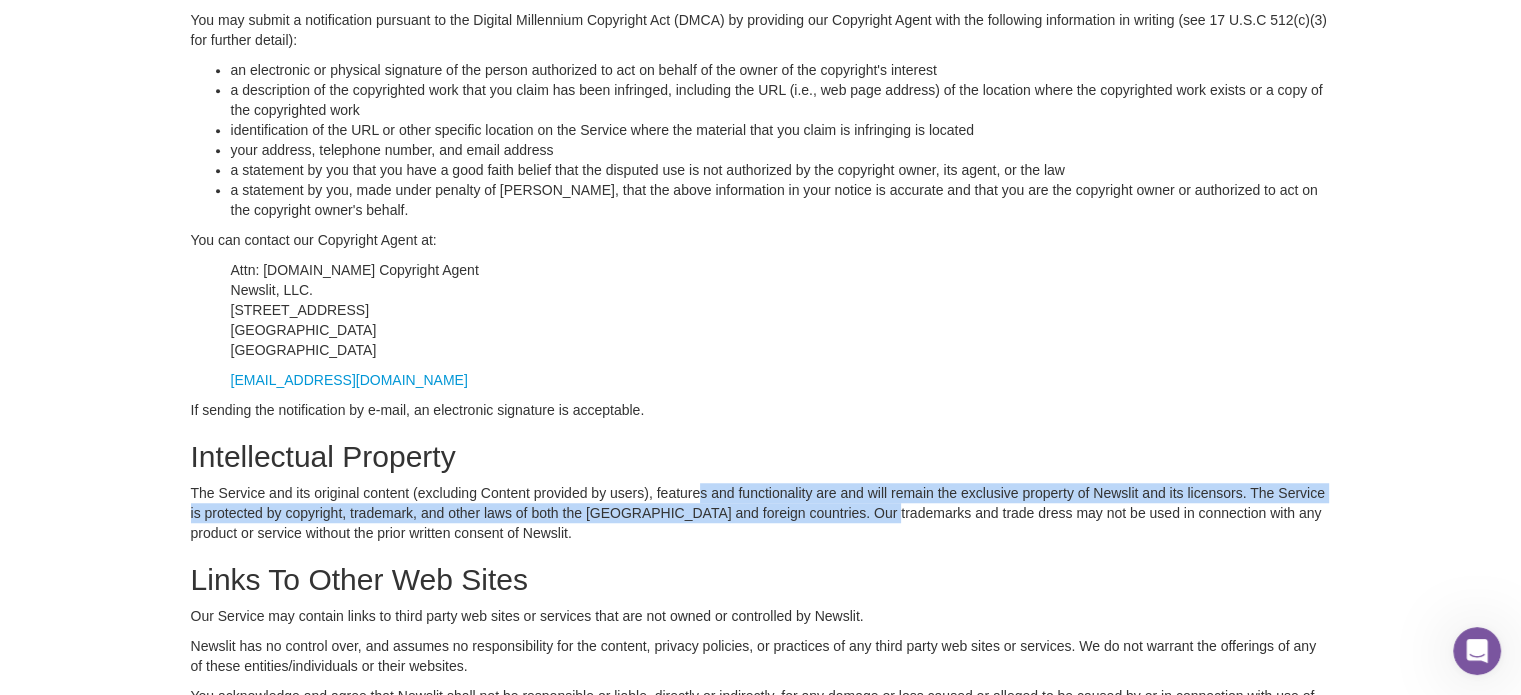 drag, startPoint x: 698, startPoint y: 494, endPoint x: 864, endPoint y: 507, distance: 166.50826 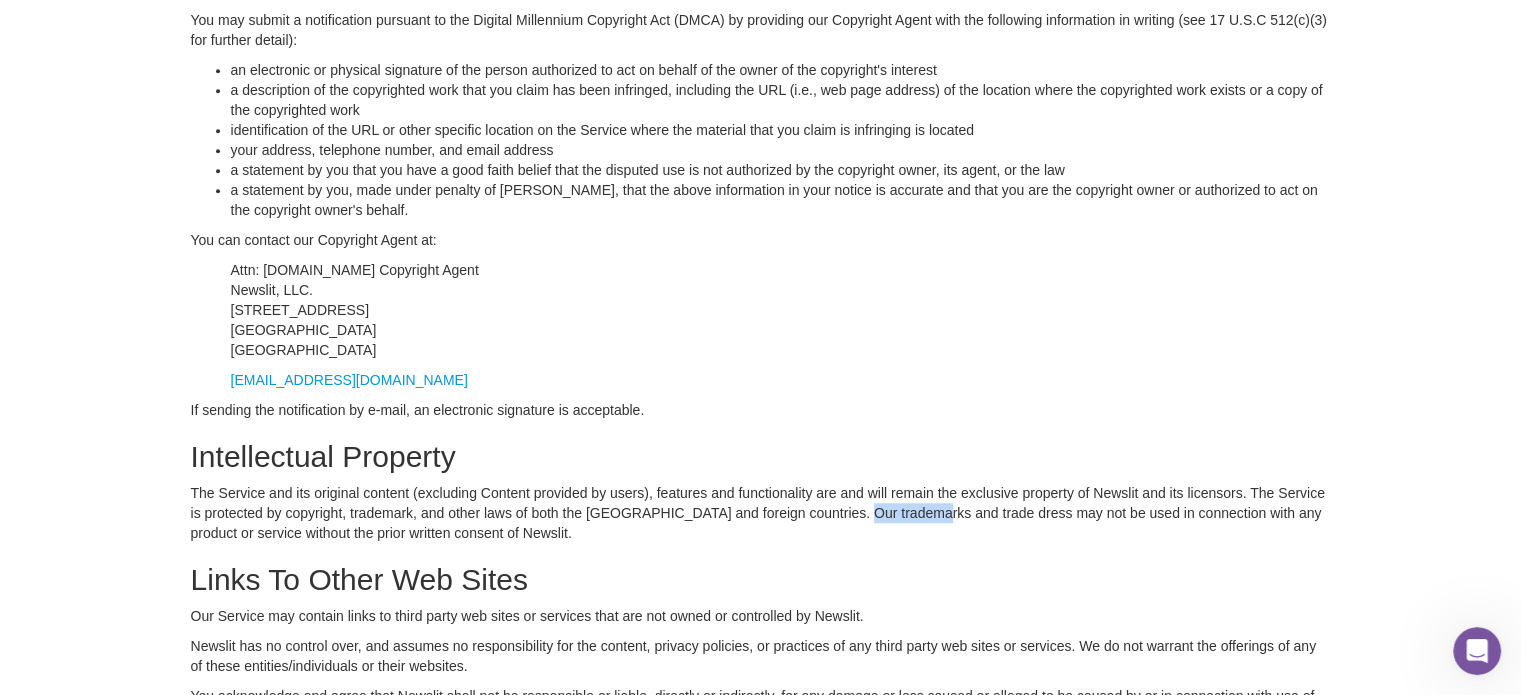 click on "The Service and its original content (excluding Content provided by users), features and
functionality are and will remain the exclusive property of Newslit and its licensors.
The Service is protected by copyright, trademark, and other laws of both the [GEOGRAPHIC_DATA]
and foreign countries. Our trademarks and trade dress may not be used in connection with any
product or service without the prior written consent of Newslit." at bounding box center [761, 513] 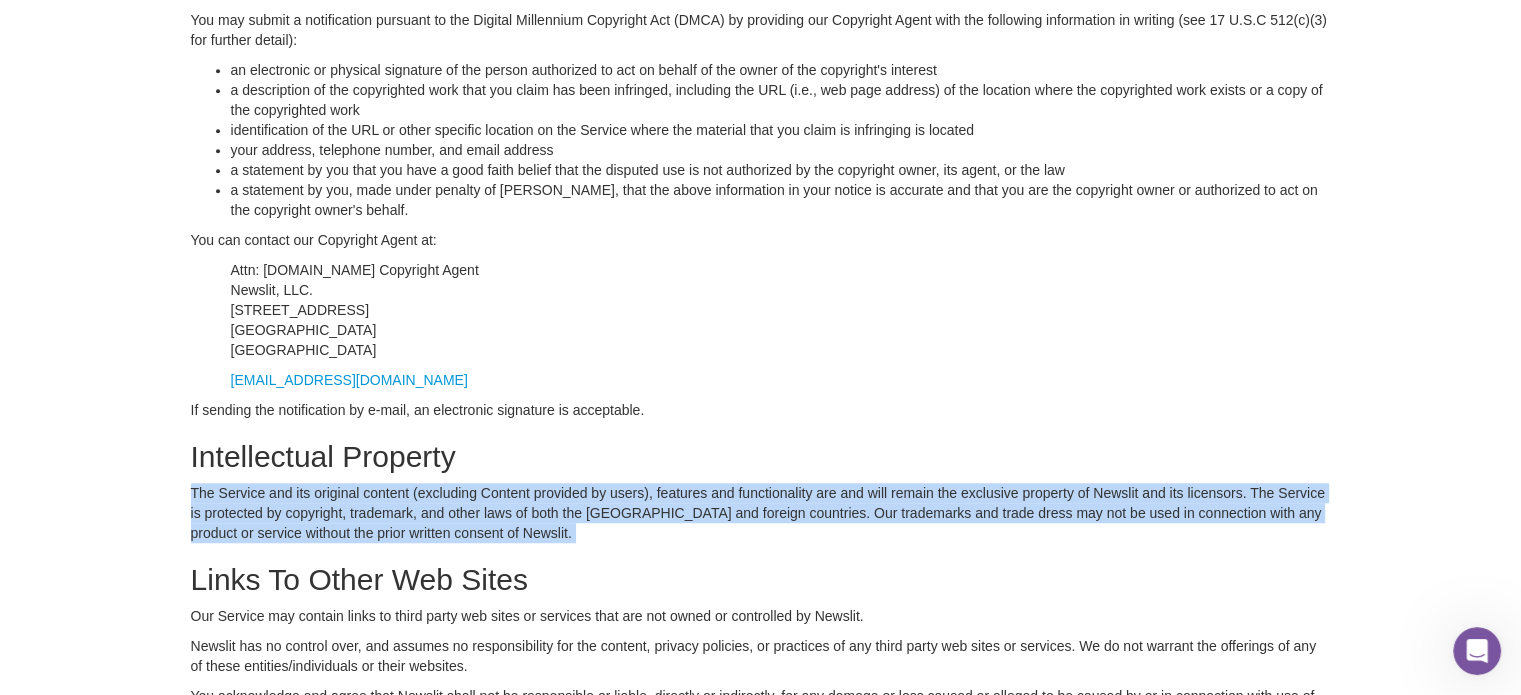 click on "The Service and its original content (excluding Content provided by users), features and
functionality are and will remain the exclusive property of Newslit and its licensors.
The Service is protected by copyright, trademark, and other laws of both the [GEOGRAPHIC_DATA]
and foreign countries. Our trademarks and trade dress may not be used in connection with any
product or service without the prior written consent of Newslit." at bounding box center [761, 513] 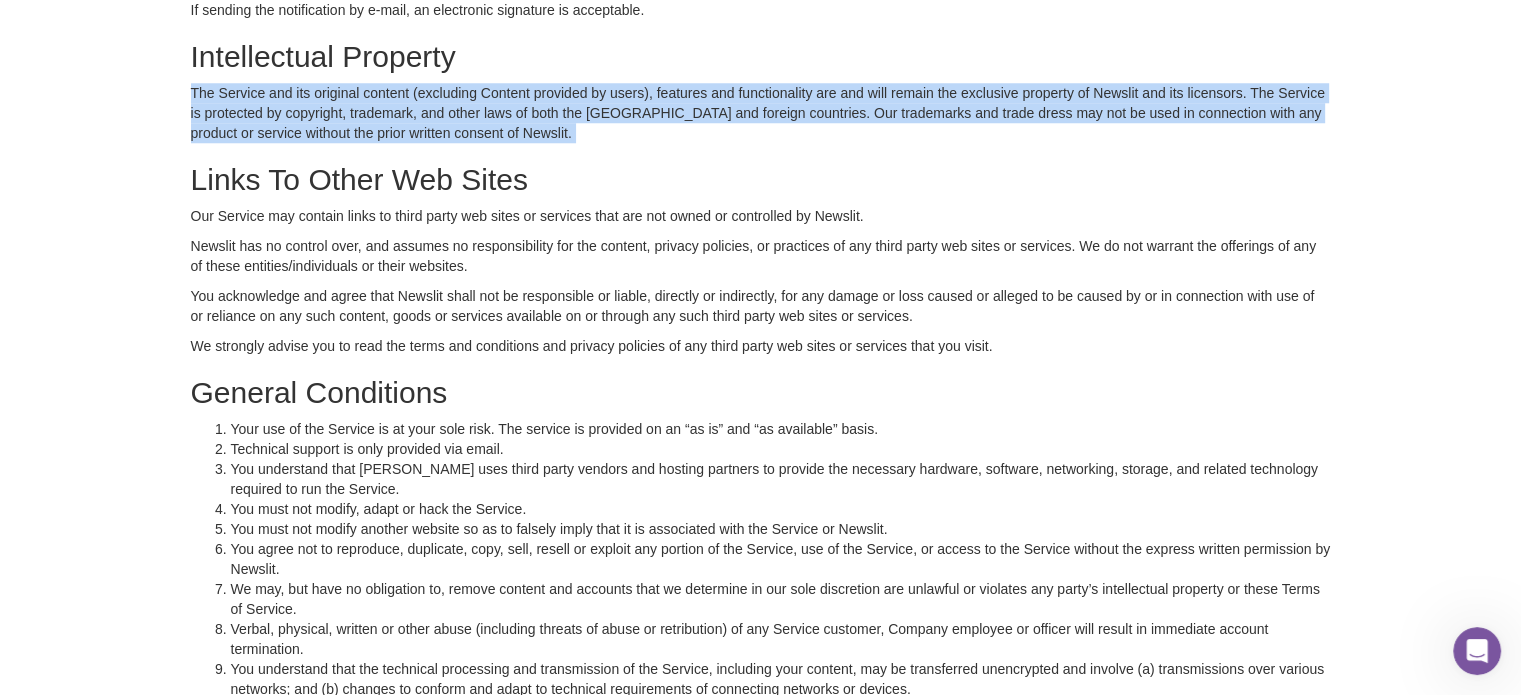 scroll, scrollTop: 2000, scrollLeft: 0, axis: vertical 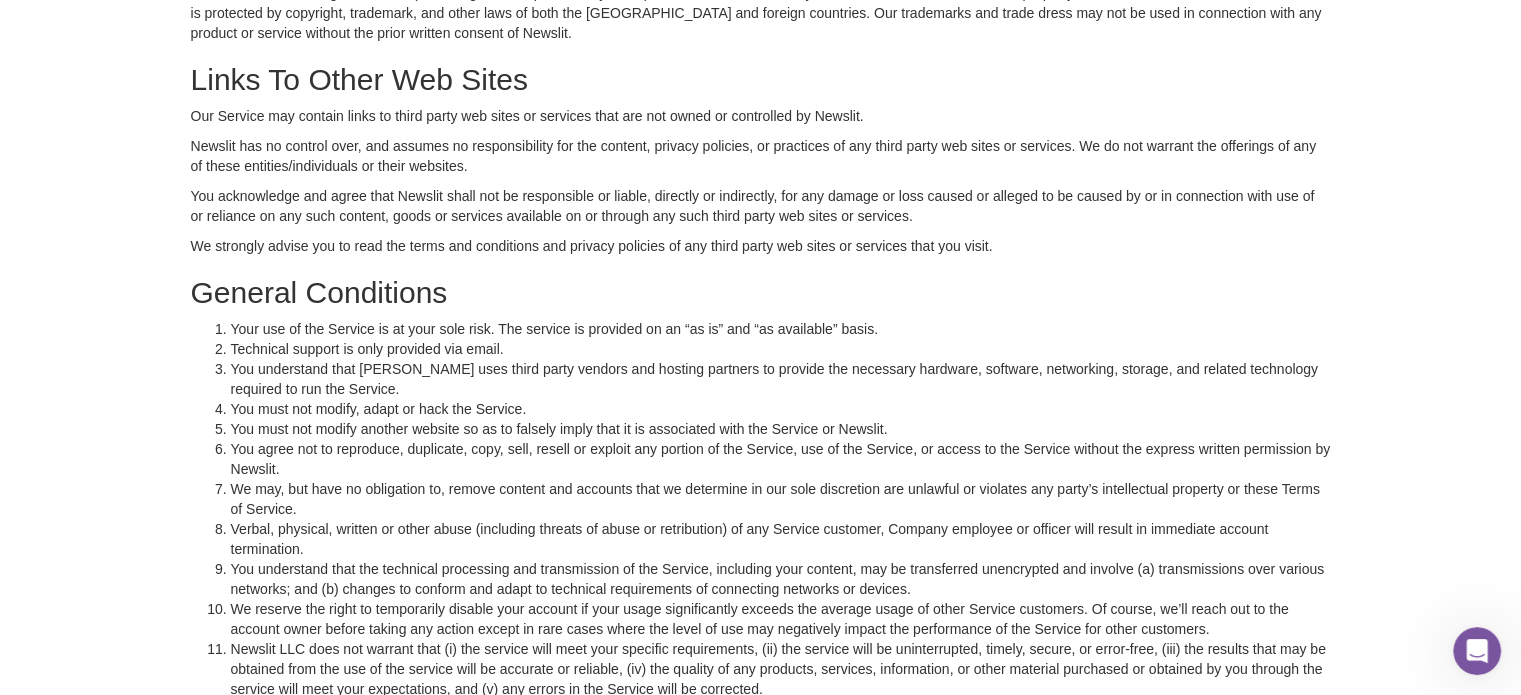 click on "General Conditions" at bounding box center [761, 292] 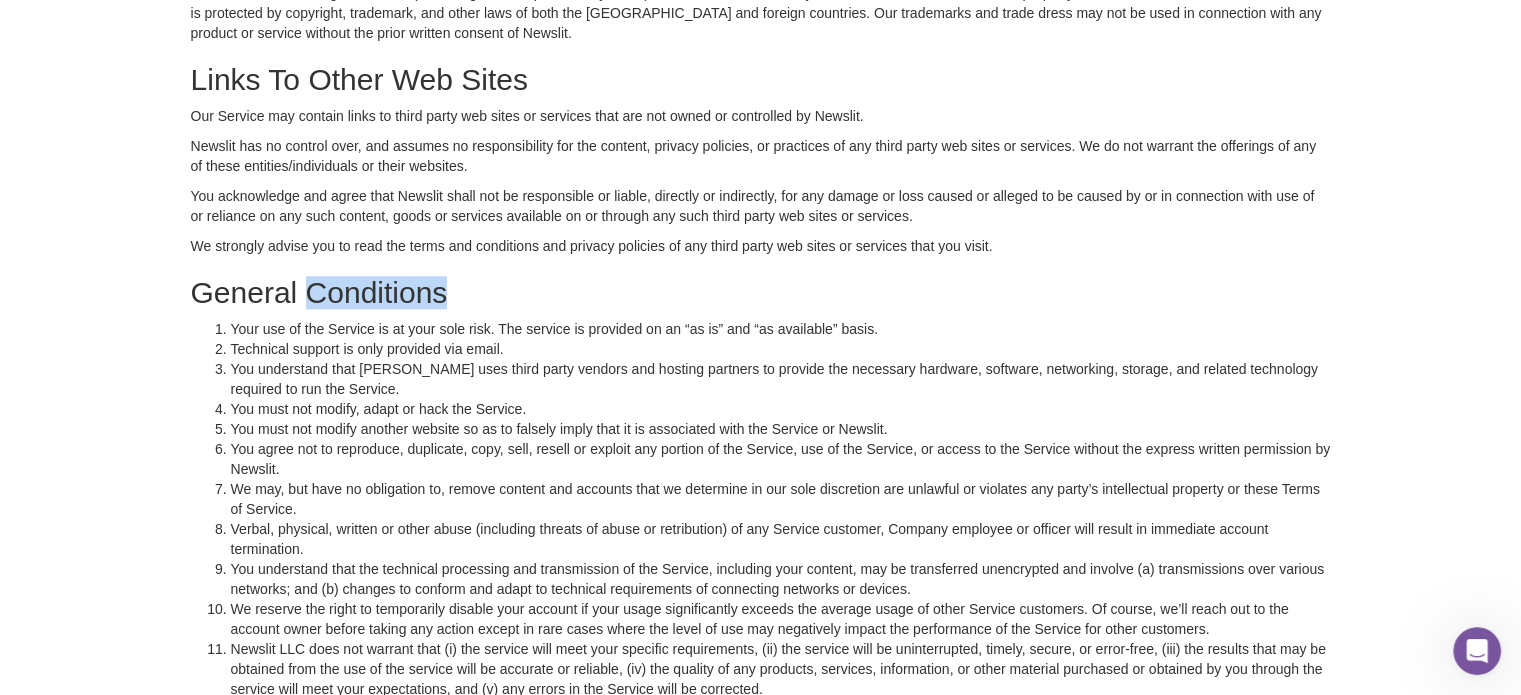 click on "General Conditions" at bounding box center [761, 292] 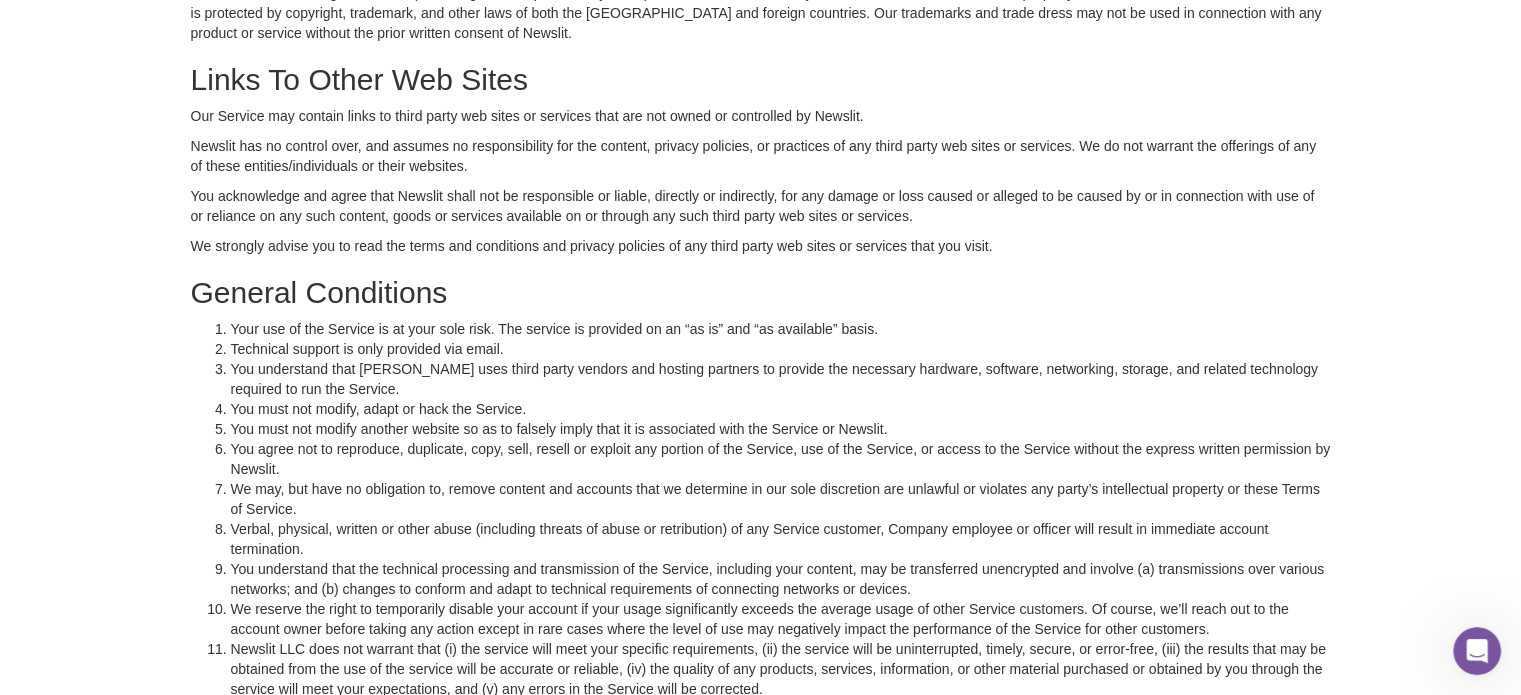 click on "Your use of the Service is at your sole risk. The service is provided on an “as is” and
“as available” basis." at bounding box center [781, 329] 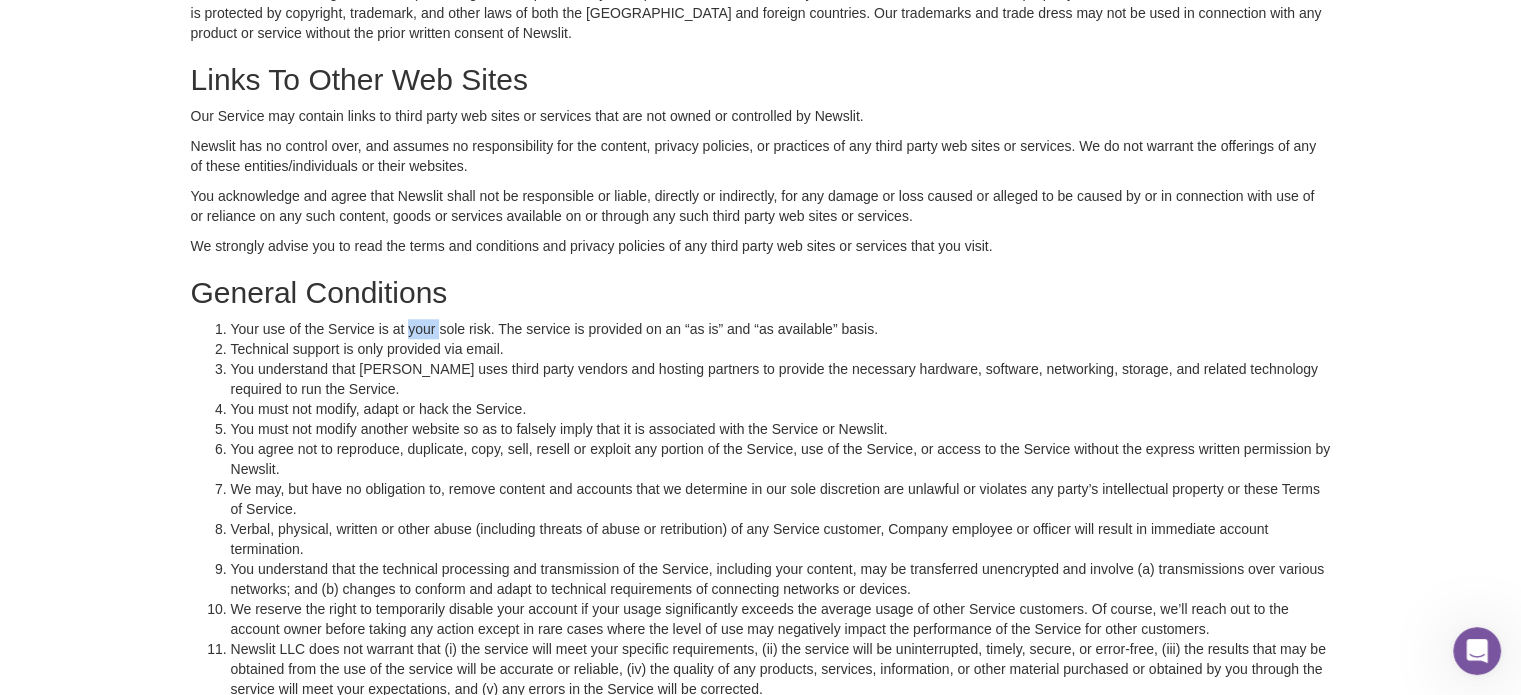 click on "Your use of the Service is at your sole risk. The service is provided on an “as is” and
“as available” basis." at bounding box center (781, 329) 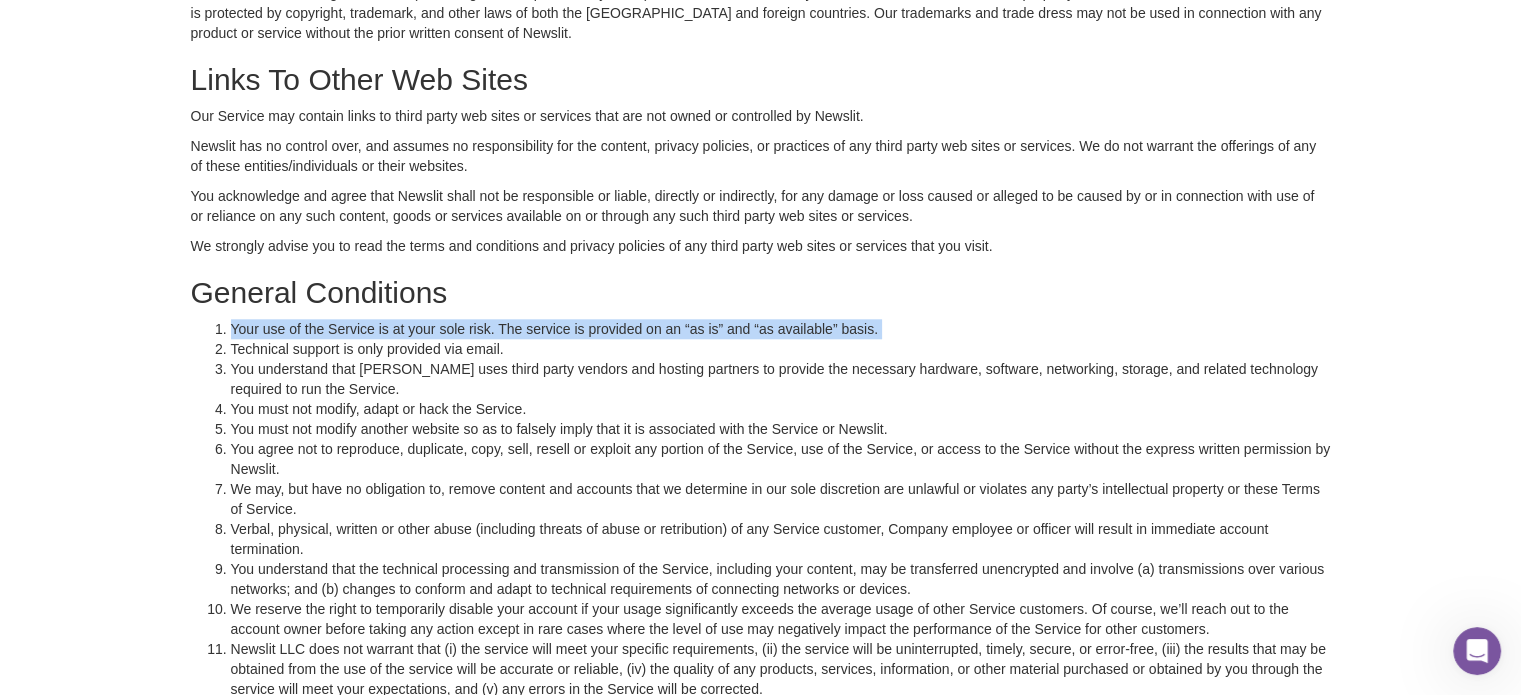 click on "Your use of the Service is at your sole risk. The service is provided on an “as is” and
“as available” basis." at bounding box center (781, 329) 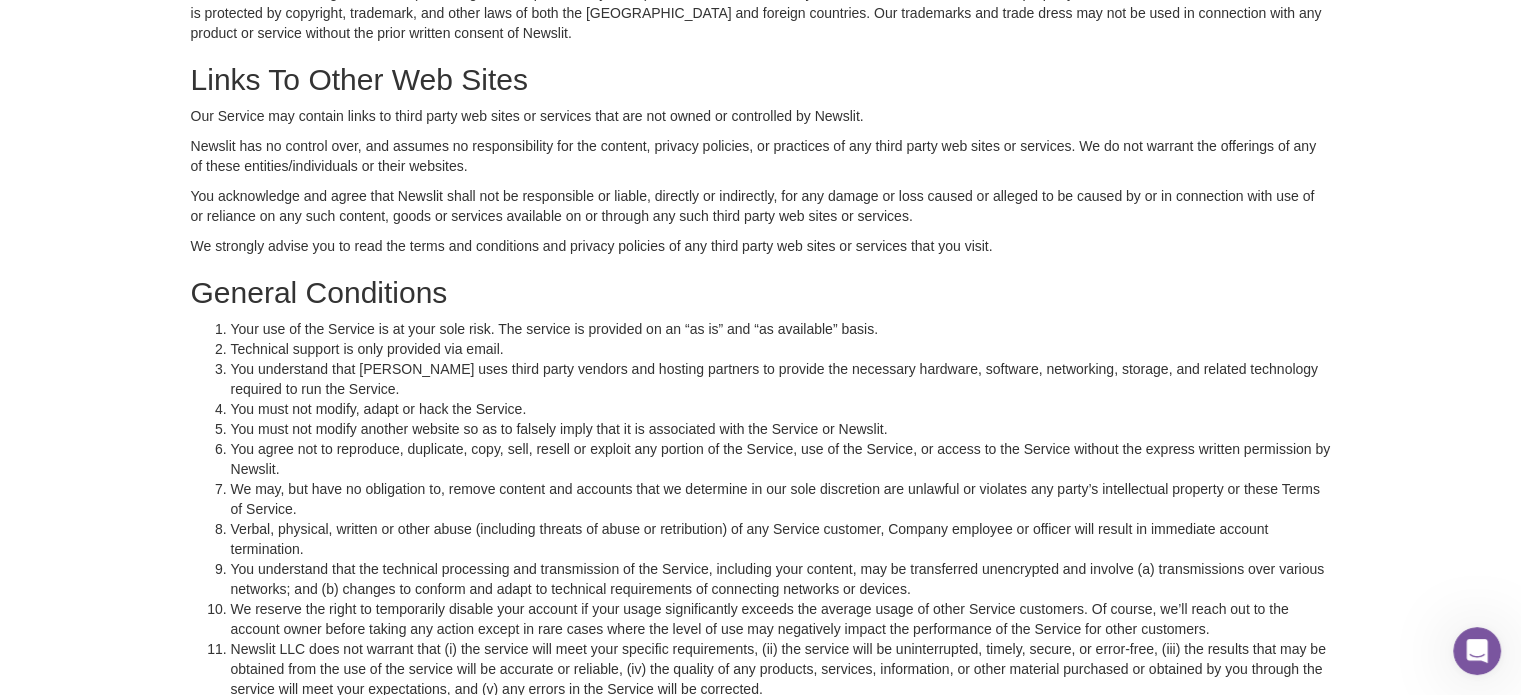 click on "Technical support is only provided via email." at bounding box center [781, 349] 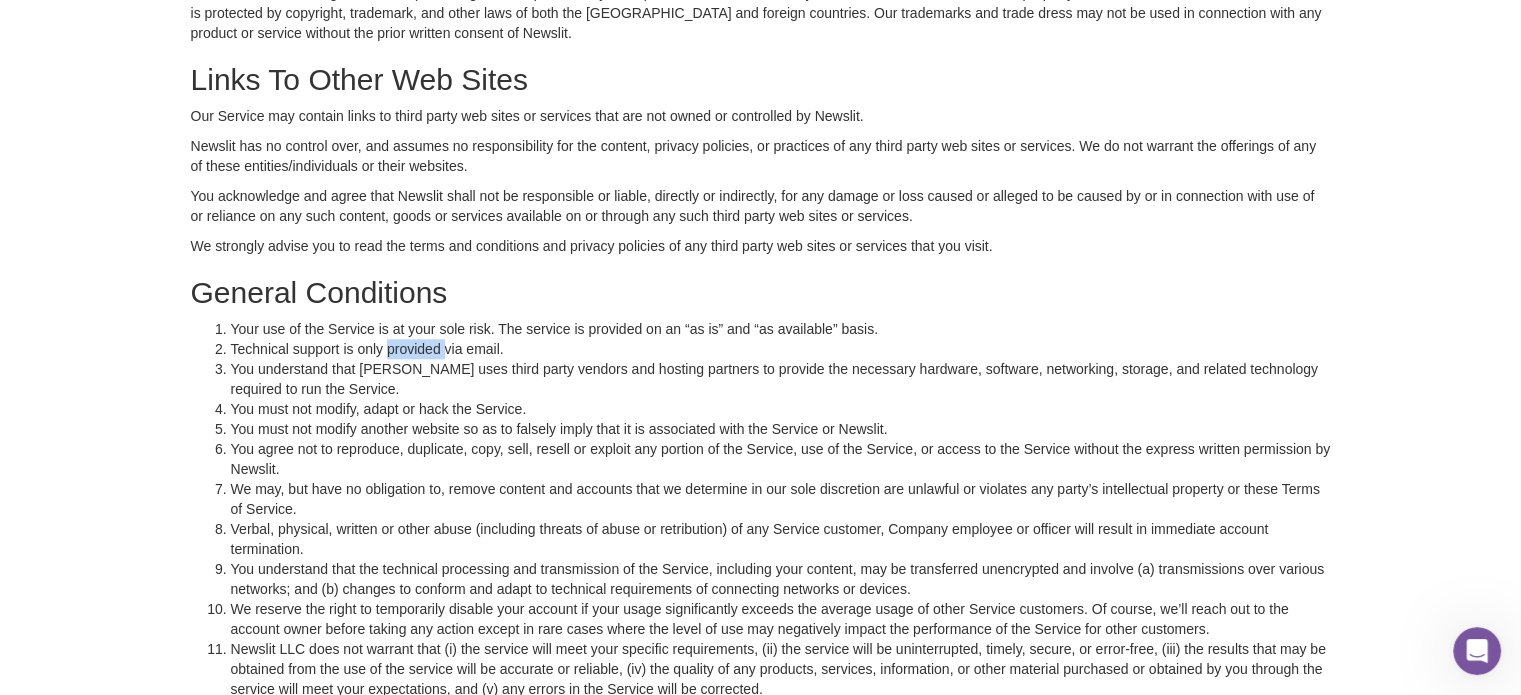 click on "Technical support is only provided via email." at bounding box center [781, 349] 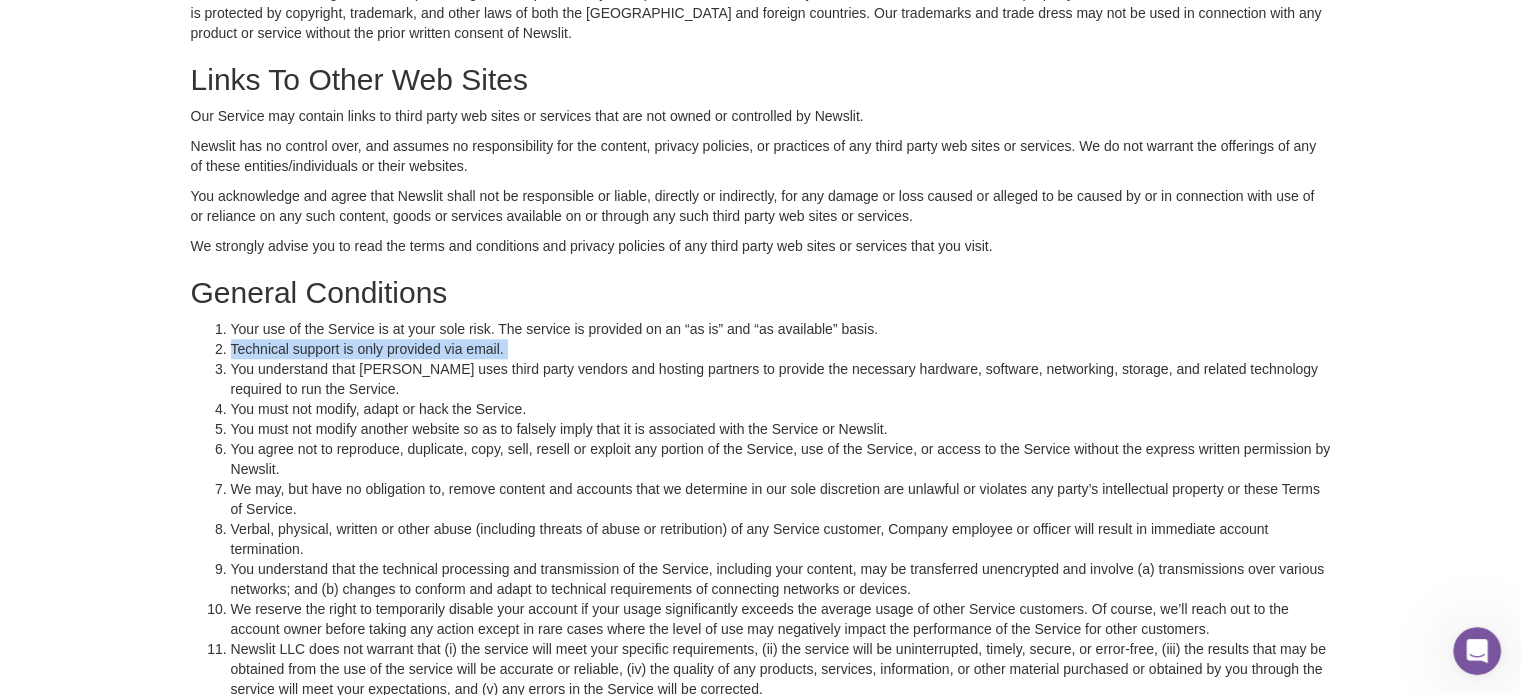 click on "Technical support is only provided via email." at bounding box center [781, 349] 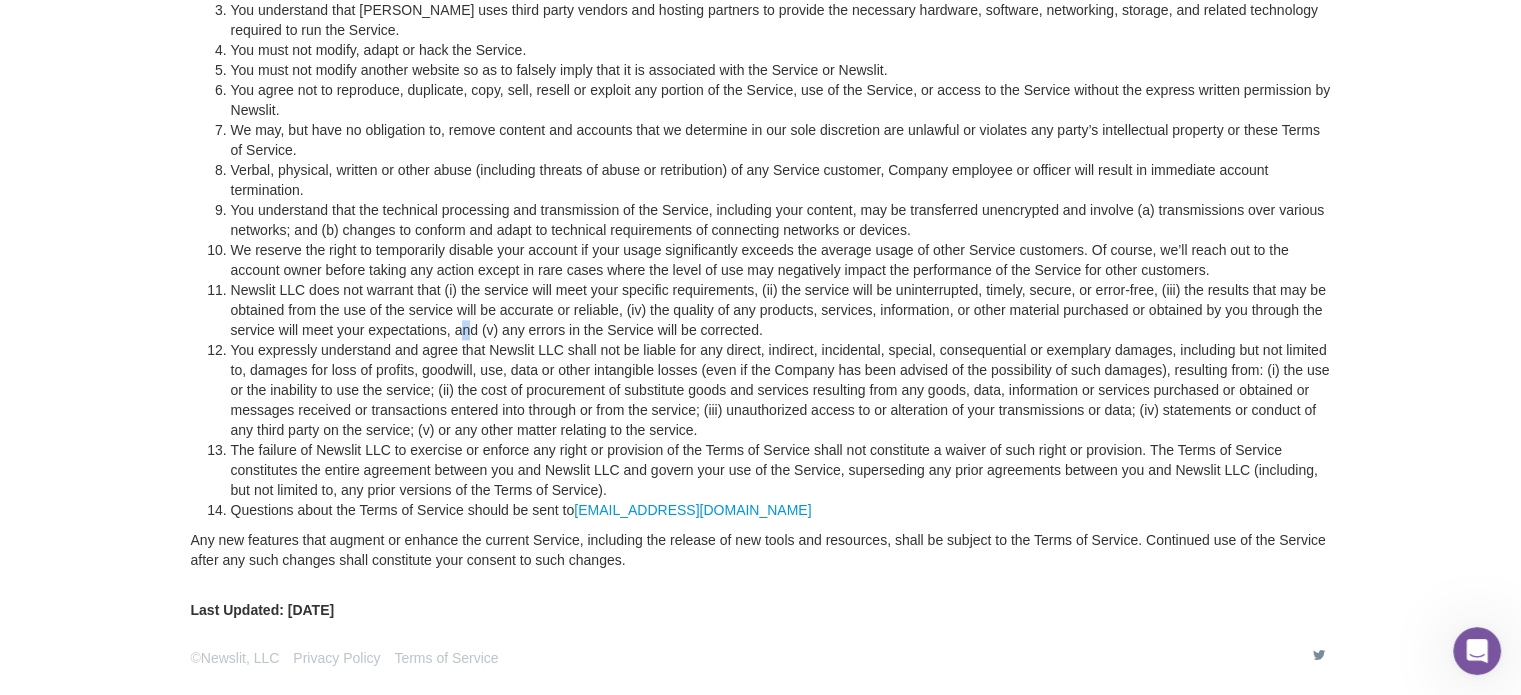 click on "Newslit LLC  does not warrant that (i) the service will meet your specific requirements,
(ii) the service will be uninterrupted, timely, secure, or error-free, (iii) the results
that may be obtained from the use of the service will be accurate or reliable, (iv) the
quality of any products, services, information, or other material purchased or obtained
by you through the service will meet your expectations, and (v) any errors in the Service
will be corrected." at bounding box center (781, 310) 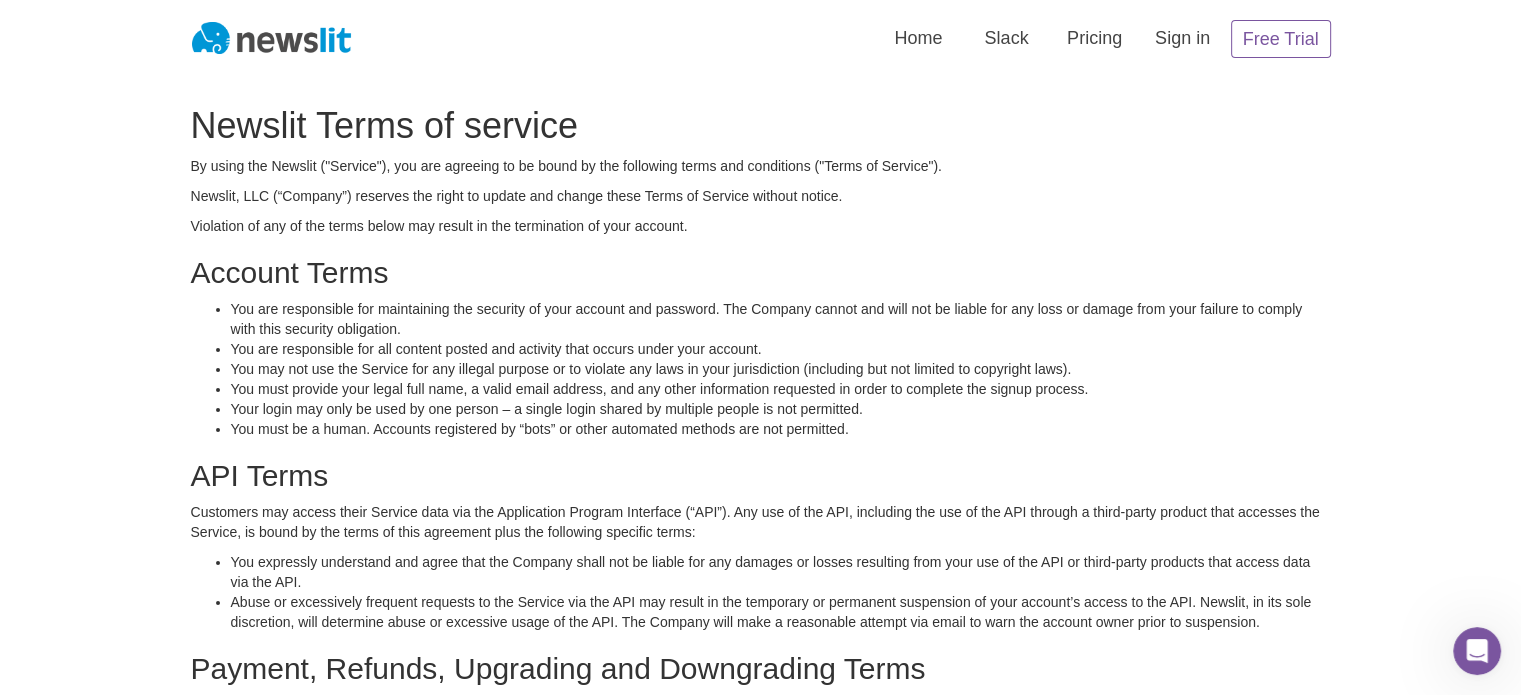 scroll, scrollTop: 872, scrollLeft: 0, axis: vertical 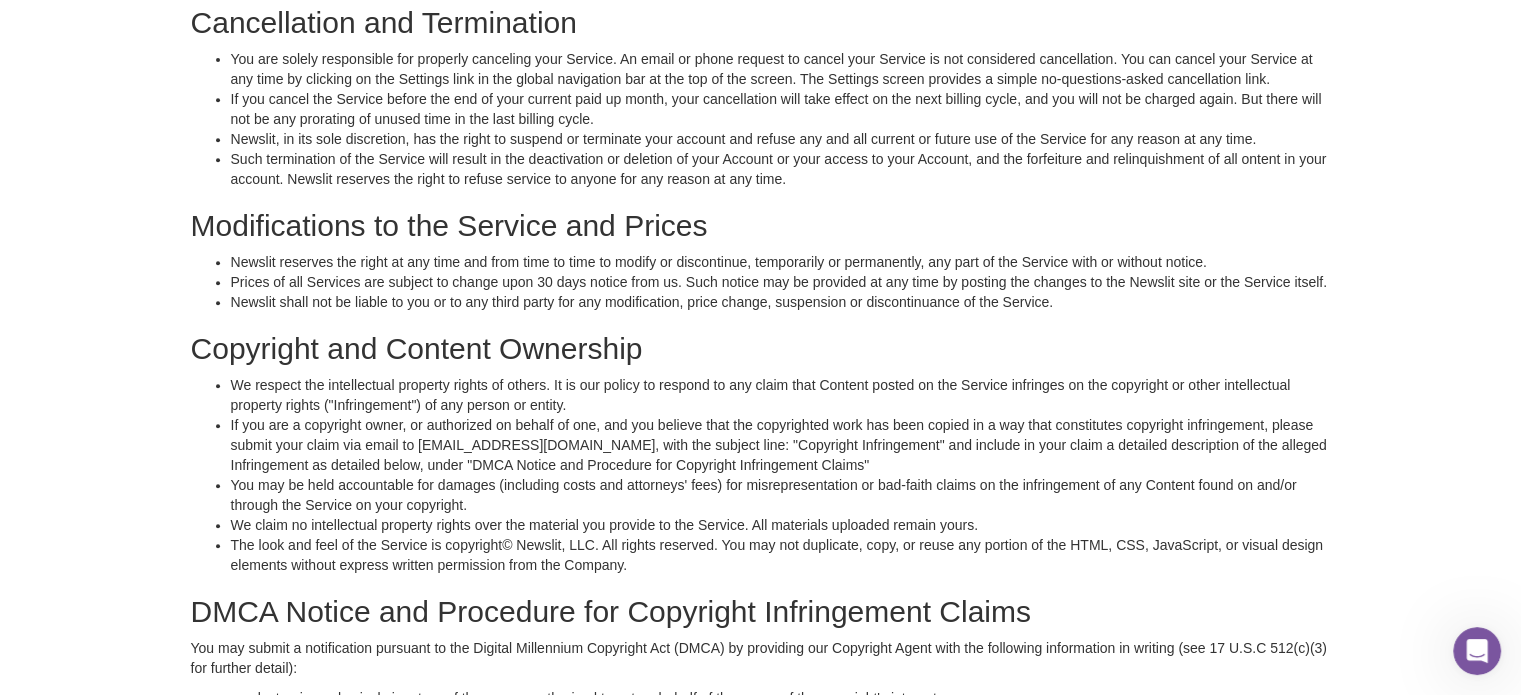 click on "We respect the intellectual property rights of others. It is our policy to respond to
any claim that Content posted on the Service infringes on the copyright or other
intellectual property rights ("Infringement") of any person or entity." at bounding box center [781, 395] 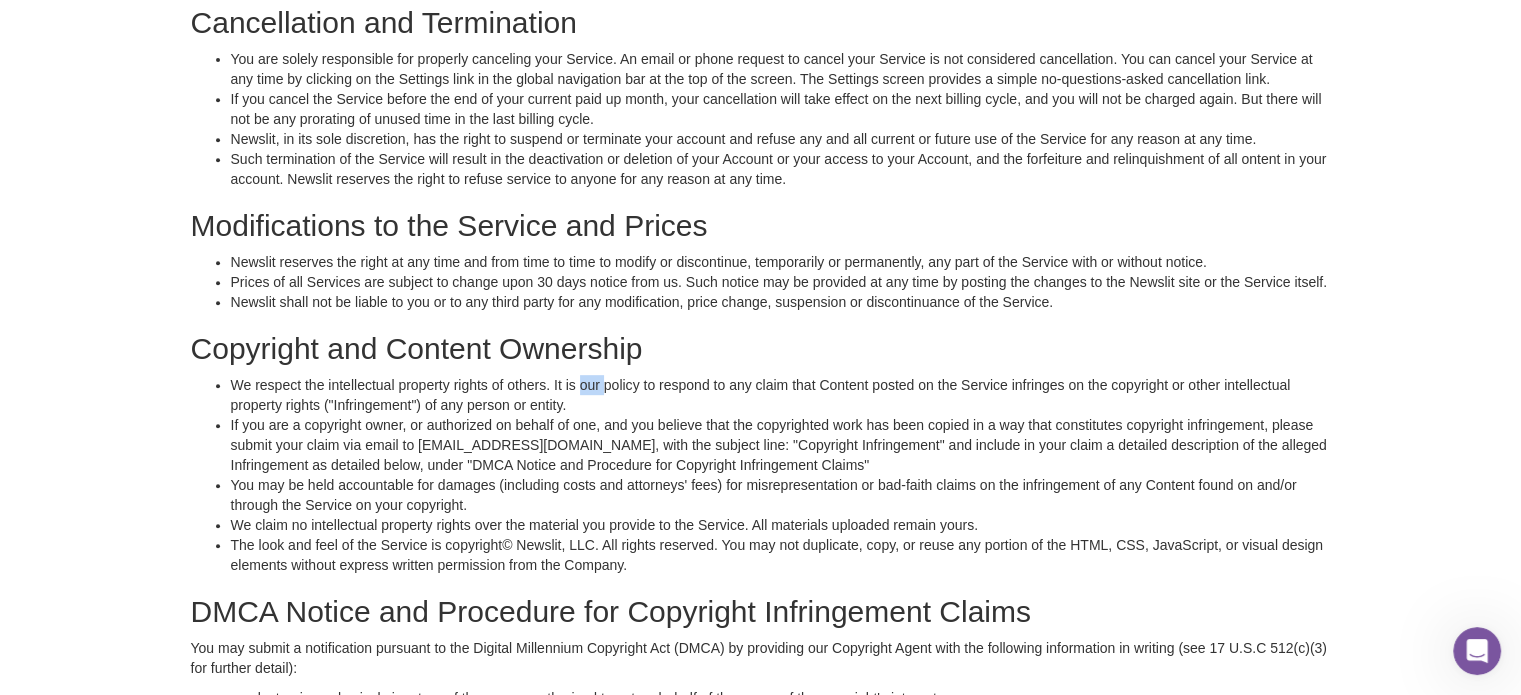 click on "We respect the intellectual property rights of others. It is our policy to respond to
any claim that Content posted on the Service infringes on the copyright or other
intellectual property rights ("Infringement") of any person or entity." at bounding box center (781, 395) 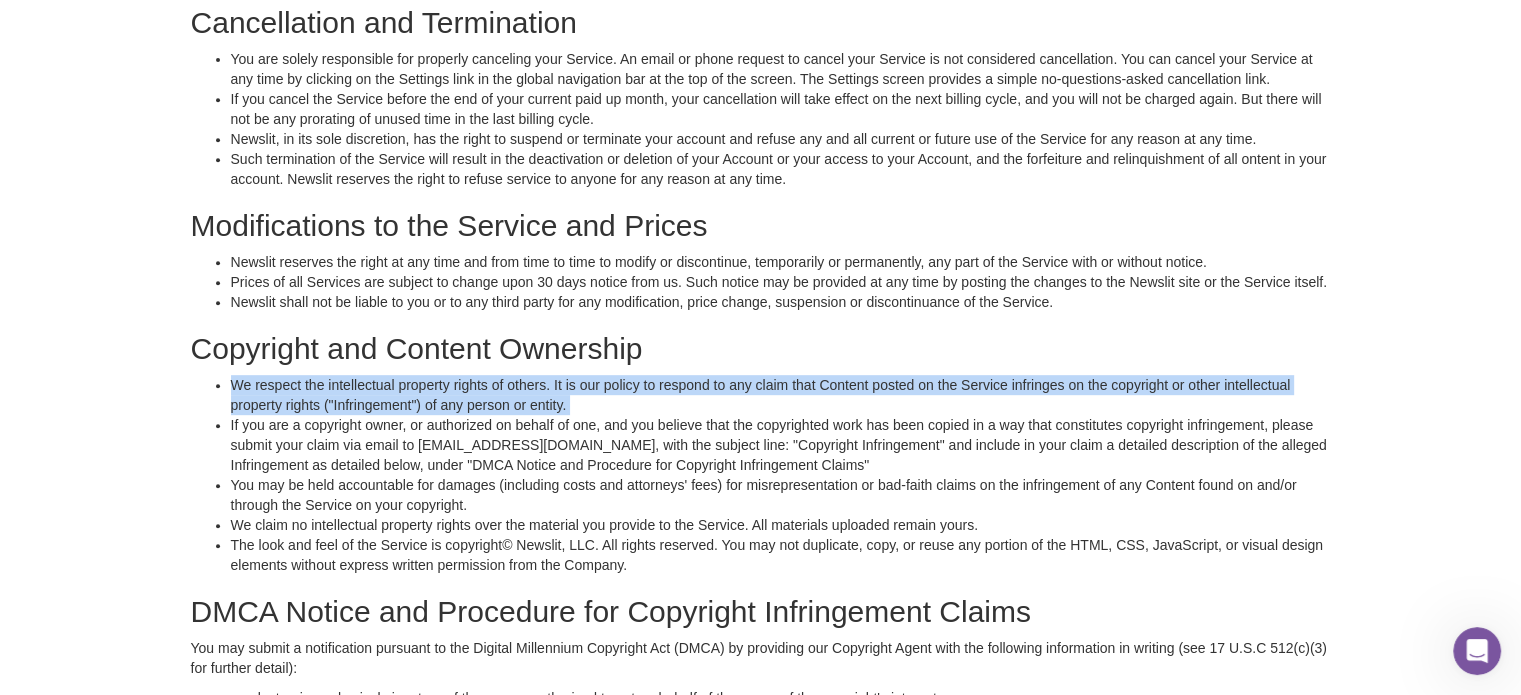 click on "We respect the intellectual property rights of others. It is our policy to respond to
any claim that Content posted on the Service infringes on the copyright or other
intellectual property rights ("Infringement") of any person or entity." at bounding box center (781, 395) 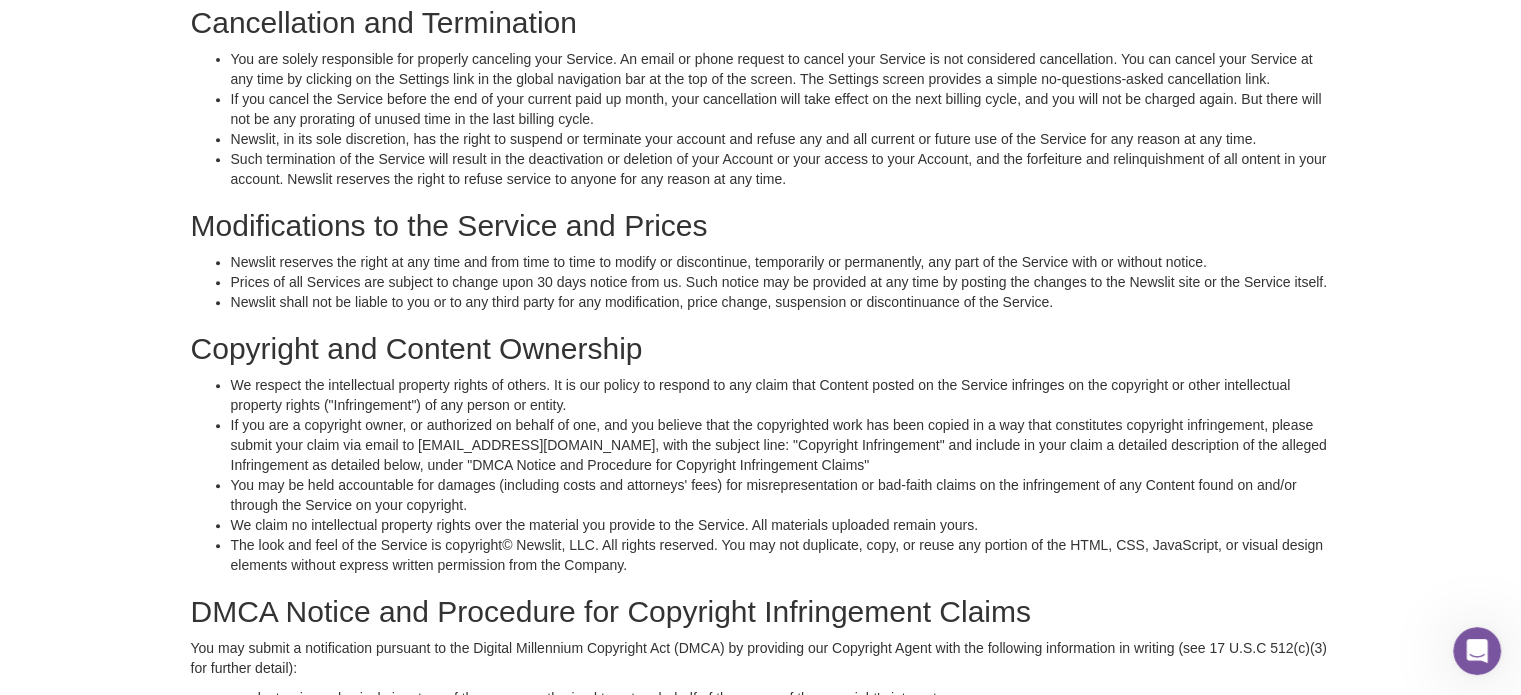 click on "Copyright and Content Ownership" at bounding box center (761, 348) 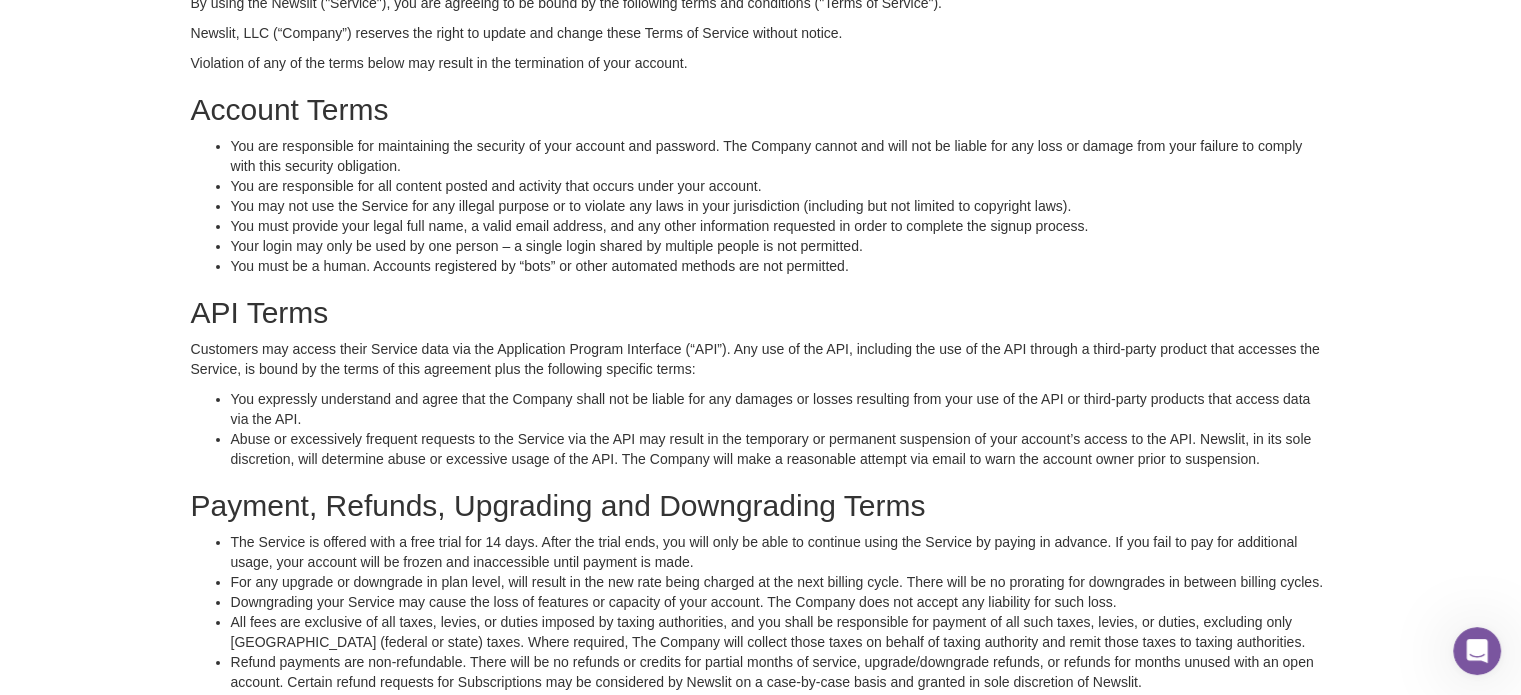 click on "You must provide your legal full name, a valid email address, and any other information
requested in order to complete the signup process." at bounding box center [781, 226] 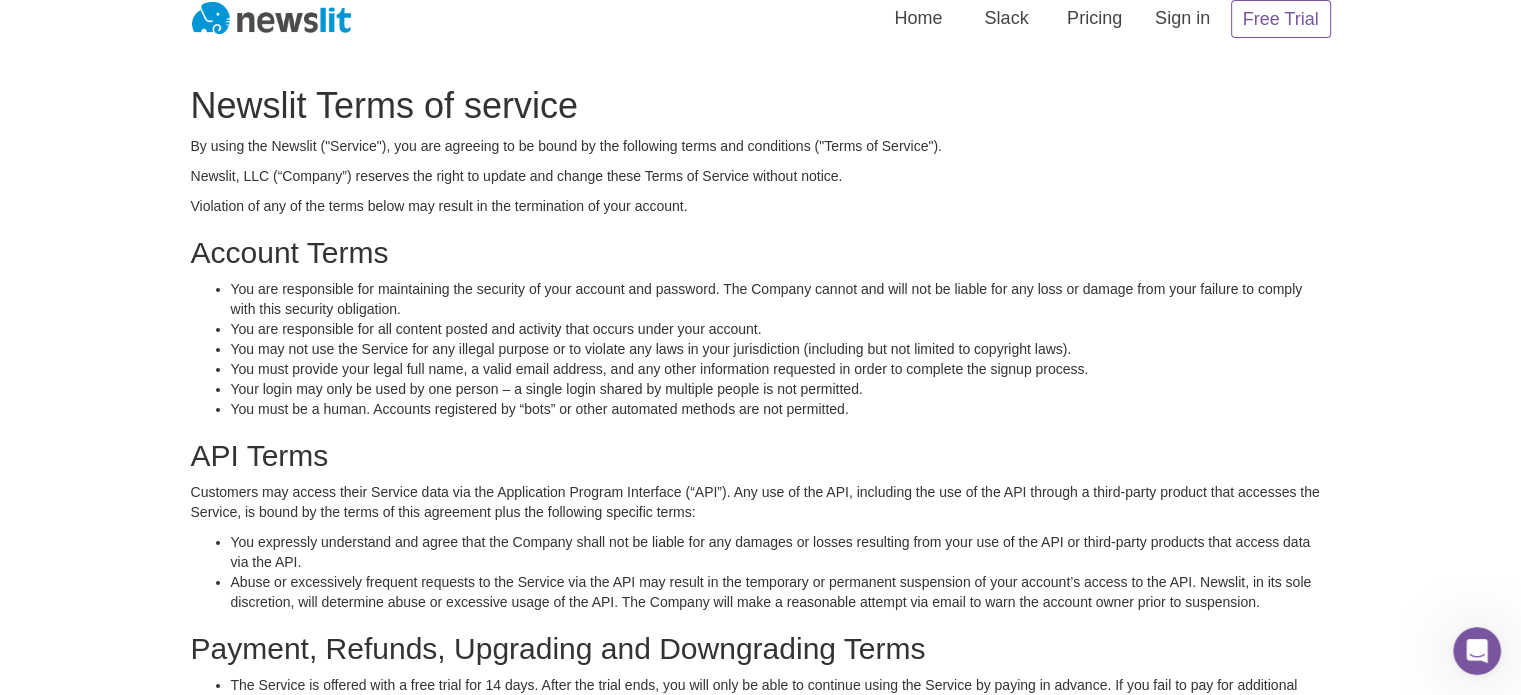 scroll, scrollTop: 2359, scrollLeft: 0, axis: vertical 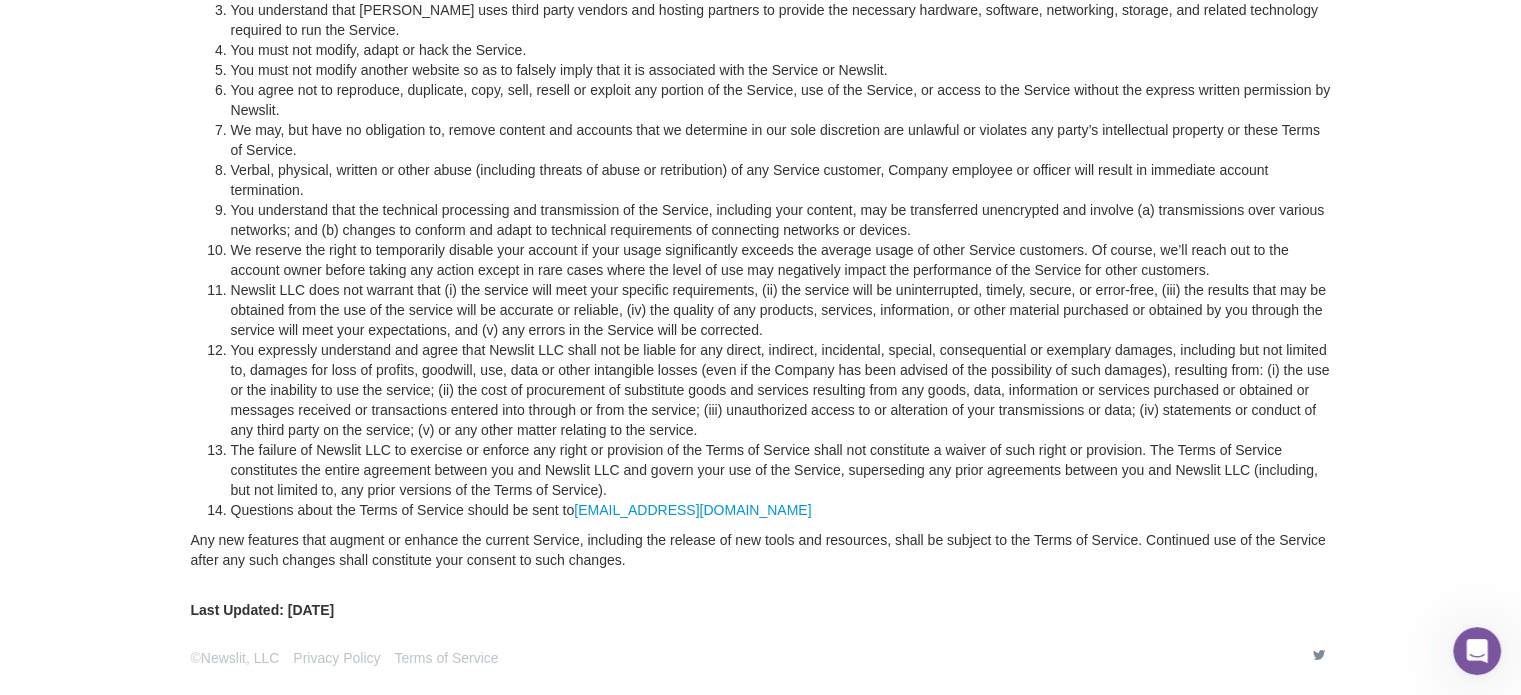click on "We reserve the right to temporarily disable your account if your usage significantly
exceeds the average usage of other Service customers. Of course, we’ll reach out to the
account owner before taking any action except in rare cases where the level of use may
negatively impact the performance of the Service for other customers." at bounding box center (781, 260) 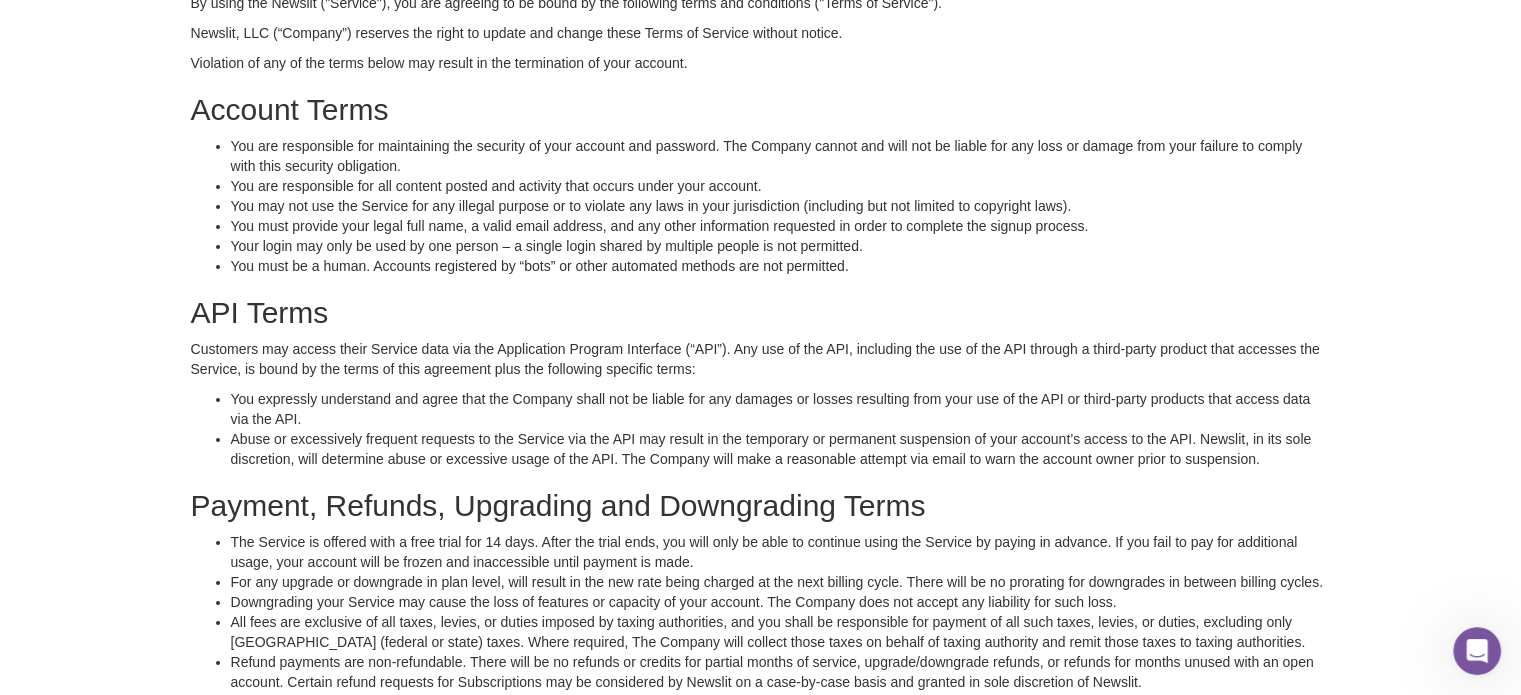 scroll, scrollTop: 0, scrollLeft: 0, axis: both 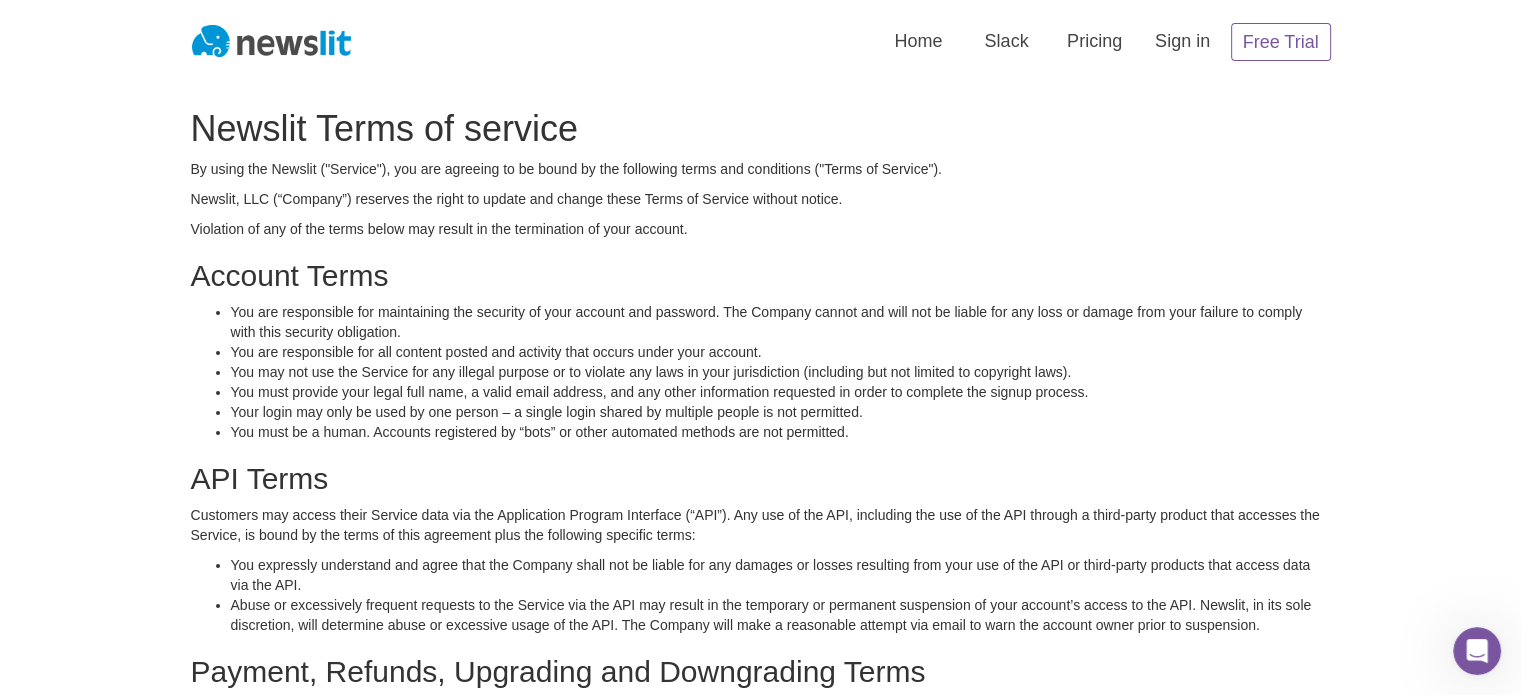 click on "You are responsible for maintaining the security of your account and password. The
Company cannot and will not be liable for any loss or damage from your failure to comply
with this security obligation." at bounding box center (781, 322) 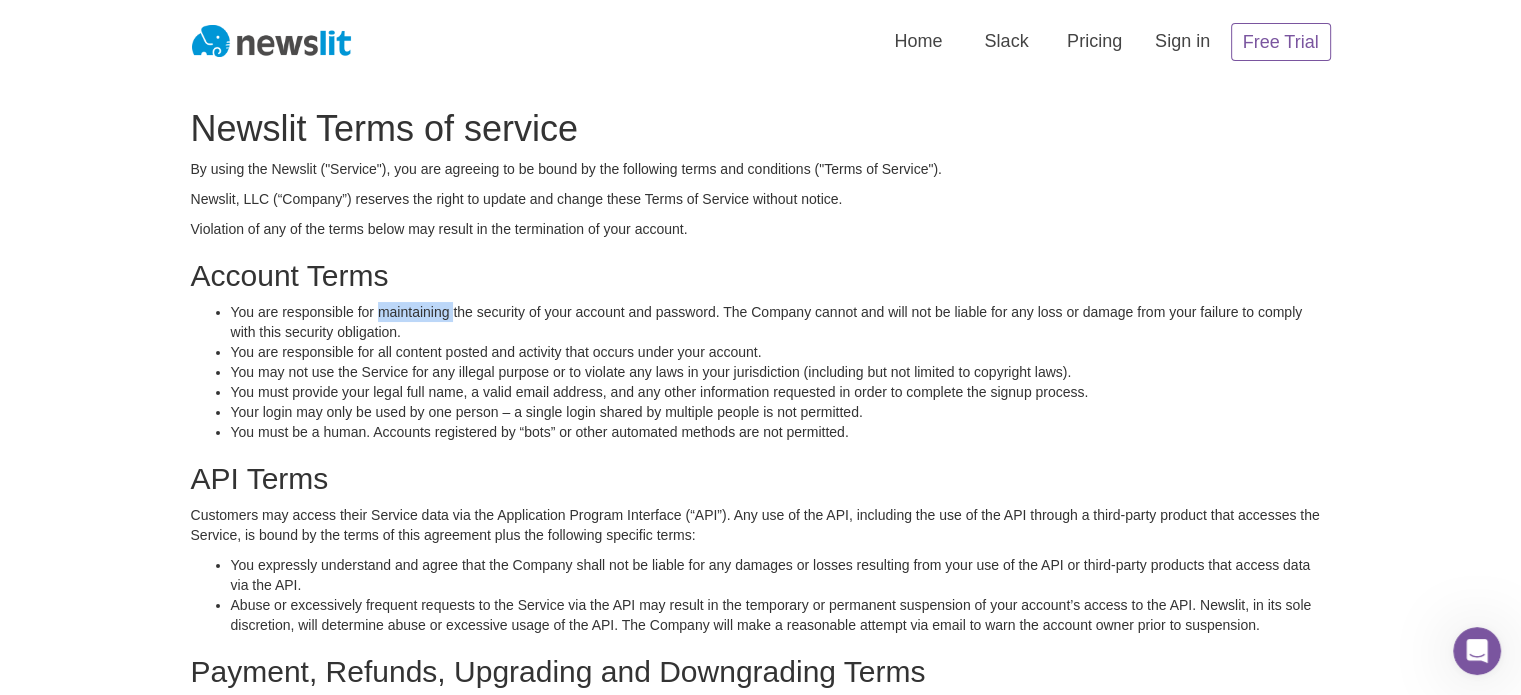 click on "You are responsible for maintaining the security of your account and password. The
Company cannot and will not be liable for any loss or damage from your failure to comply
with this security obligation." at bounding box center [781, 322] 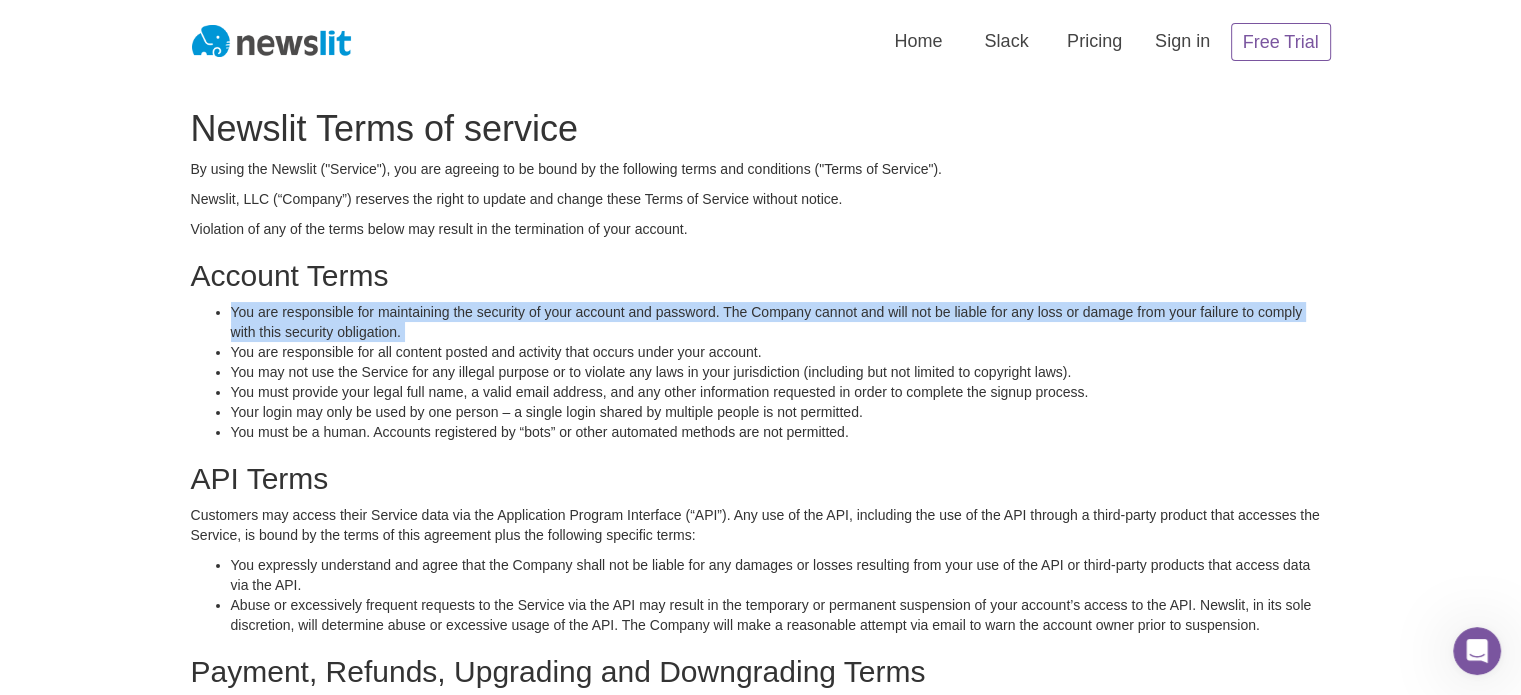 click on "You are responsible for maintaining the security of your account and password. The
Company cannot and will not be liable for any loss or damage from your failure to comply
with this security obligation." at bounding box center [781, 322] 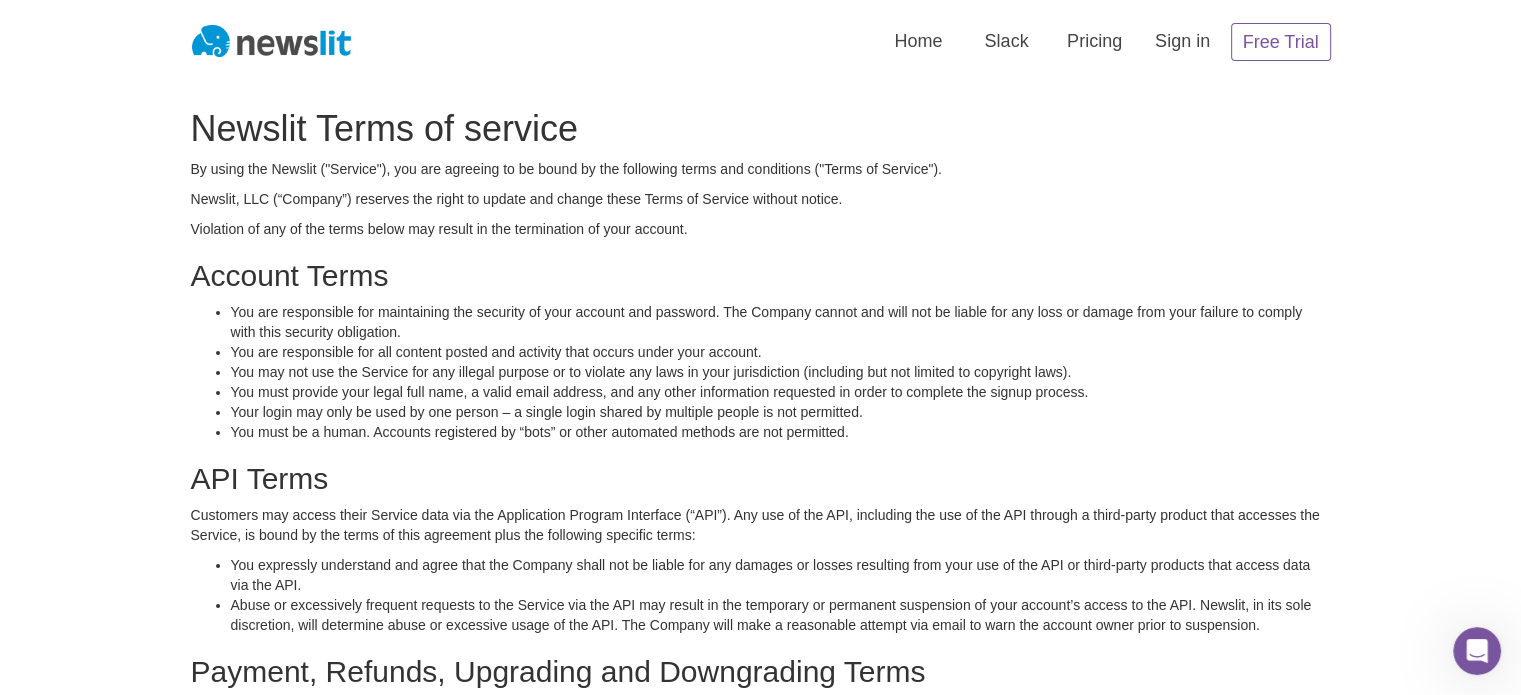 click on "You may not use the Service for any illegal purpose or to violate any laws in your
jurisdiction (including but not limited to copyright laws)." at bounding box center (781, 372) 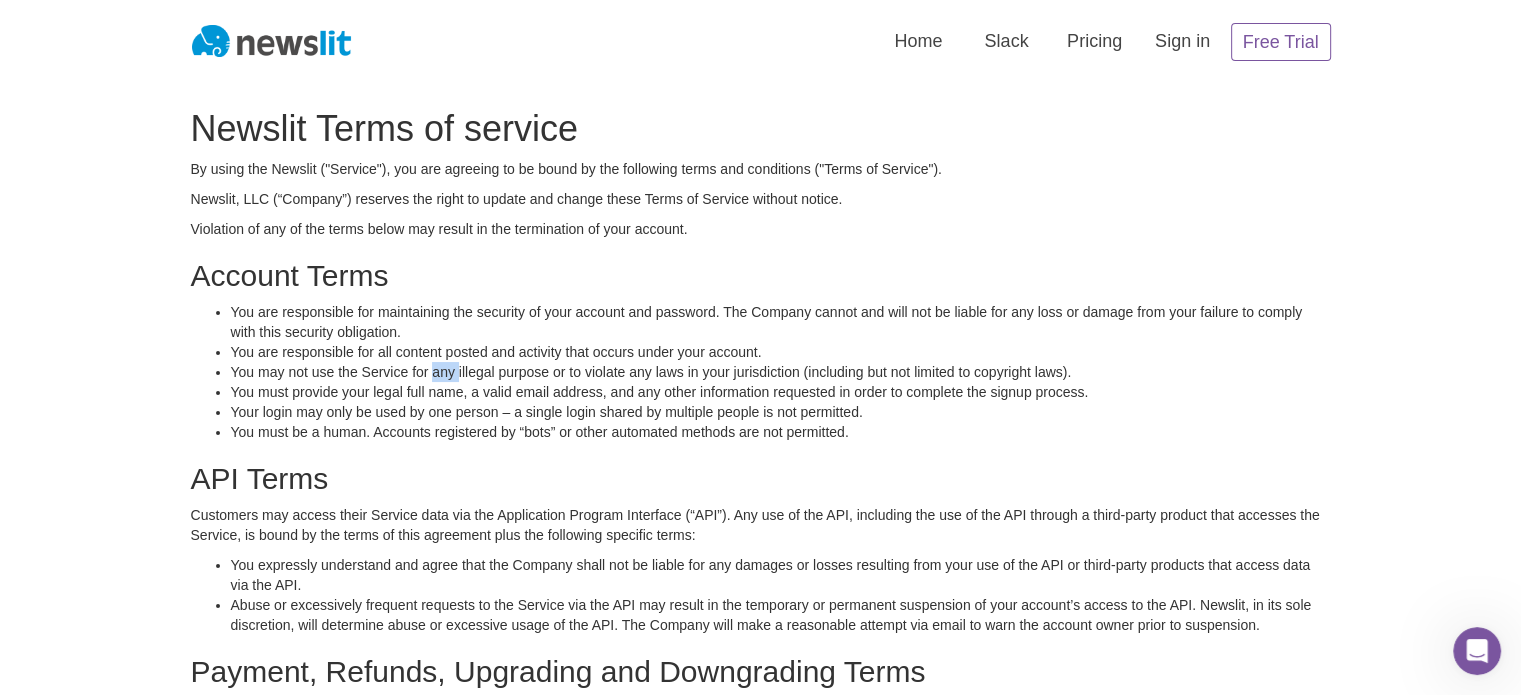 click on "You may not use the Service for any illegal purpose or to violate any laws in your
jurisdiction (including but not limited to copyright laws)." at bounding box center (781, 372) 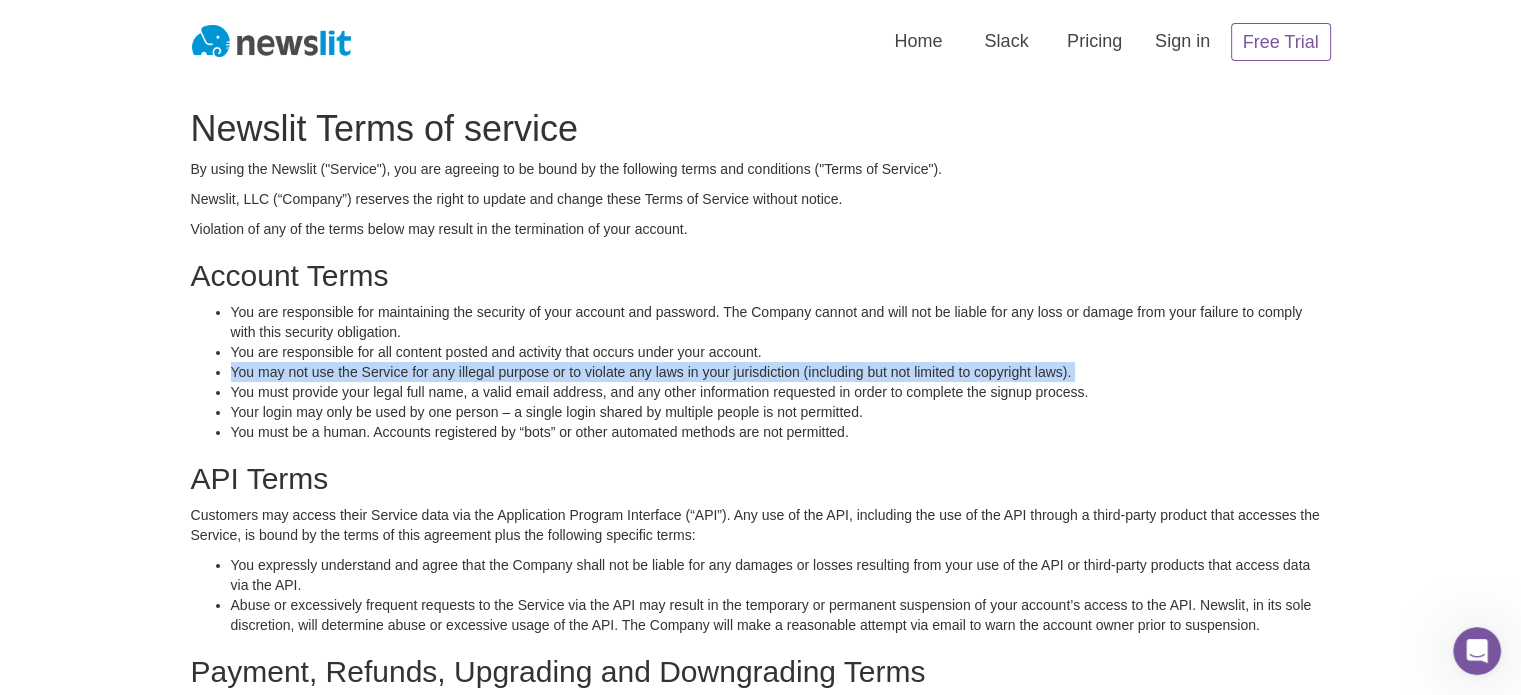 click on "You may not use the Service for any illegal purpose or to violate any laws in your
jurisdiction (including but not limited to copyright laws)." at bounding box center [781, 372] 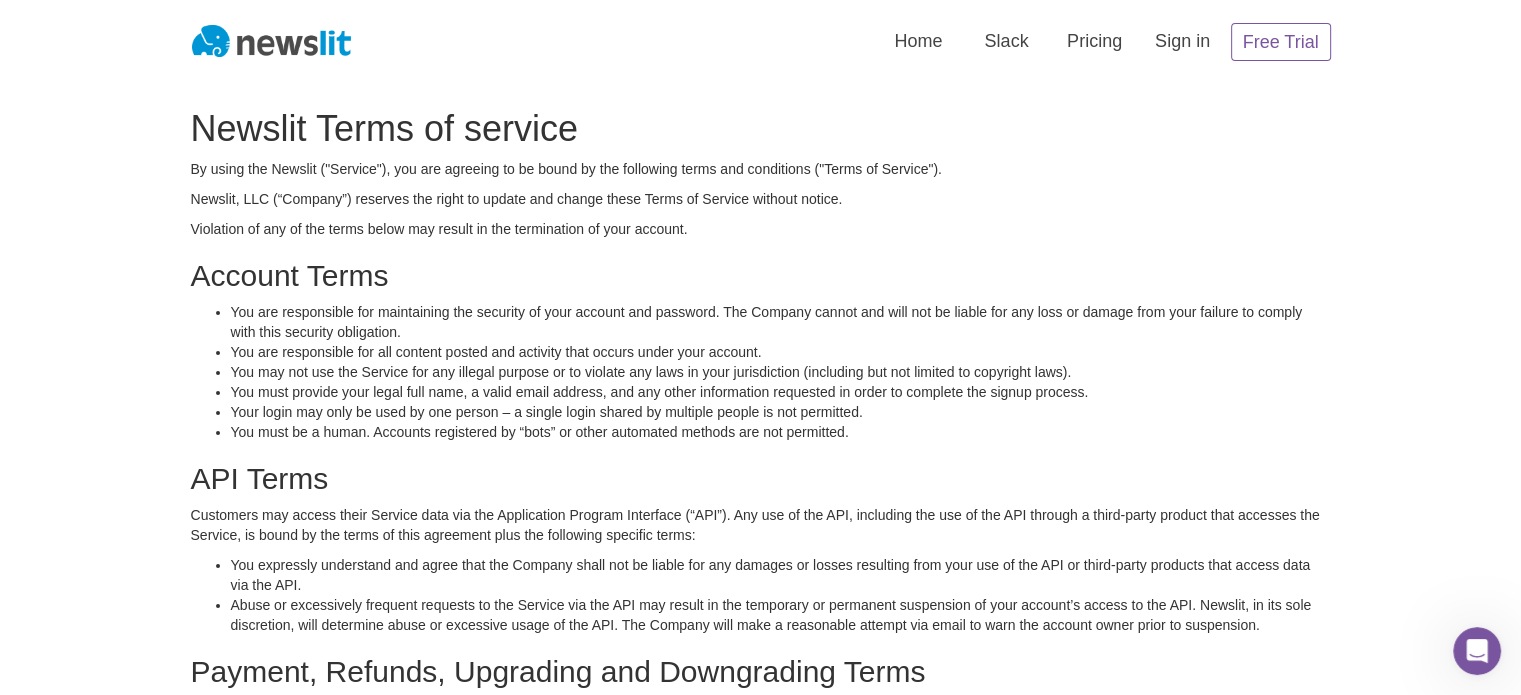 click on "You are responsible for maintaining the security of your account and password. The
Company cannot and will not be liable for any loss or damage from your failure to comply
with this security obligation." at bounding box center (781, 322) 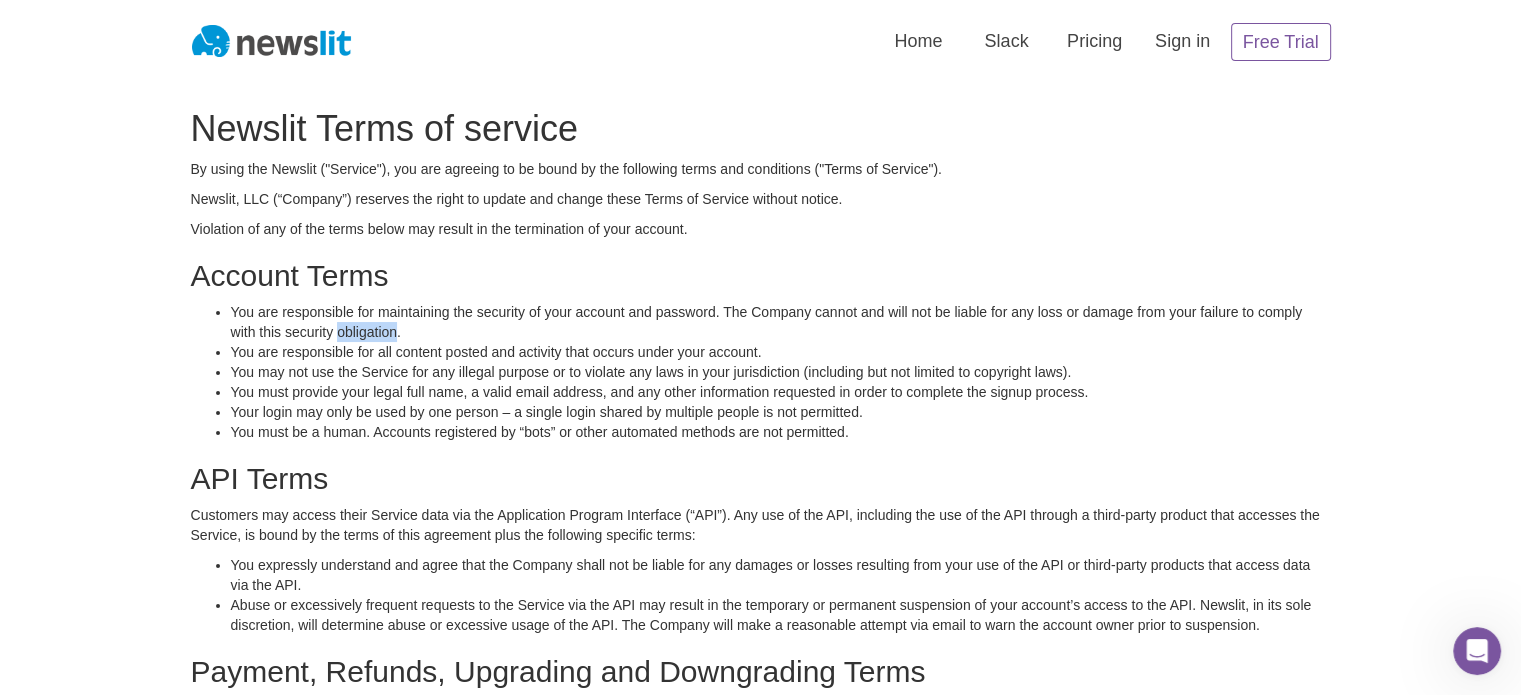 click on "You are responsible for maintaining the security of your account and password. The
Company cannot and will not be liable for any loss or damage from your failure to comply
with this security obligation." at bounding box center [781, 322] 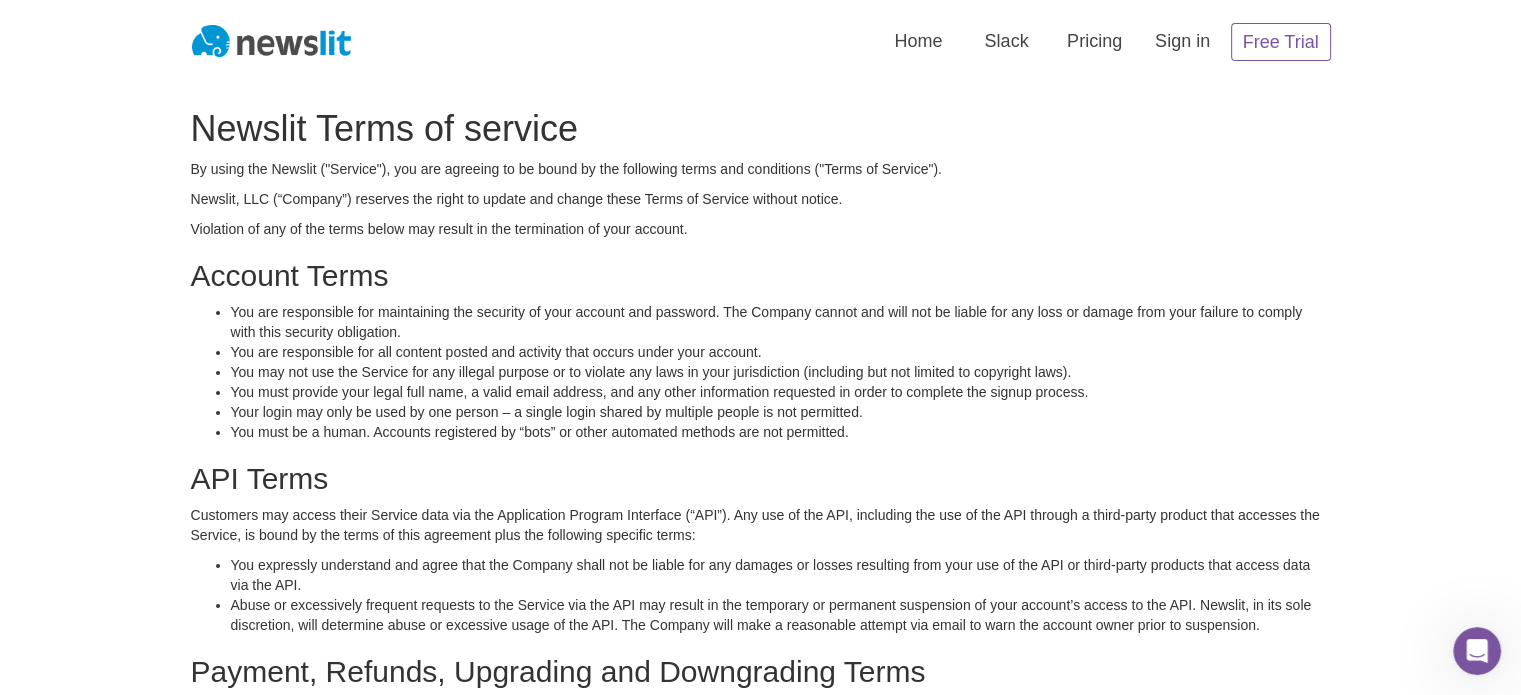 click on "You must provide your legal full name, a valid email address, and any other information
requested in order to complete the signup process." at bounding box center [781, 392] 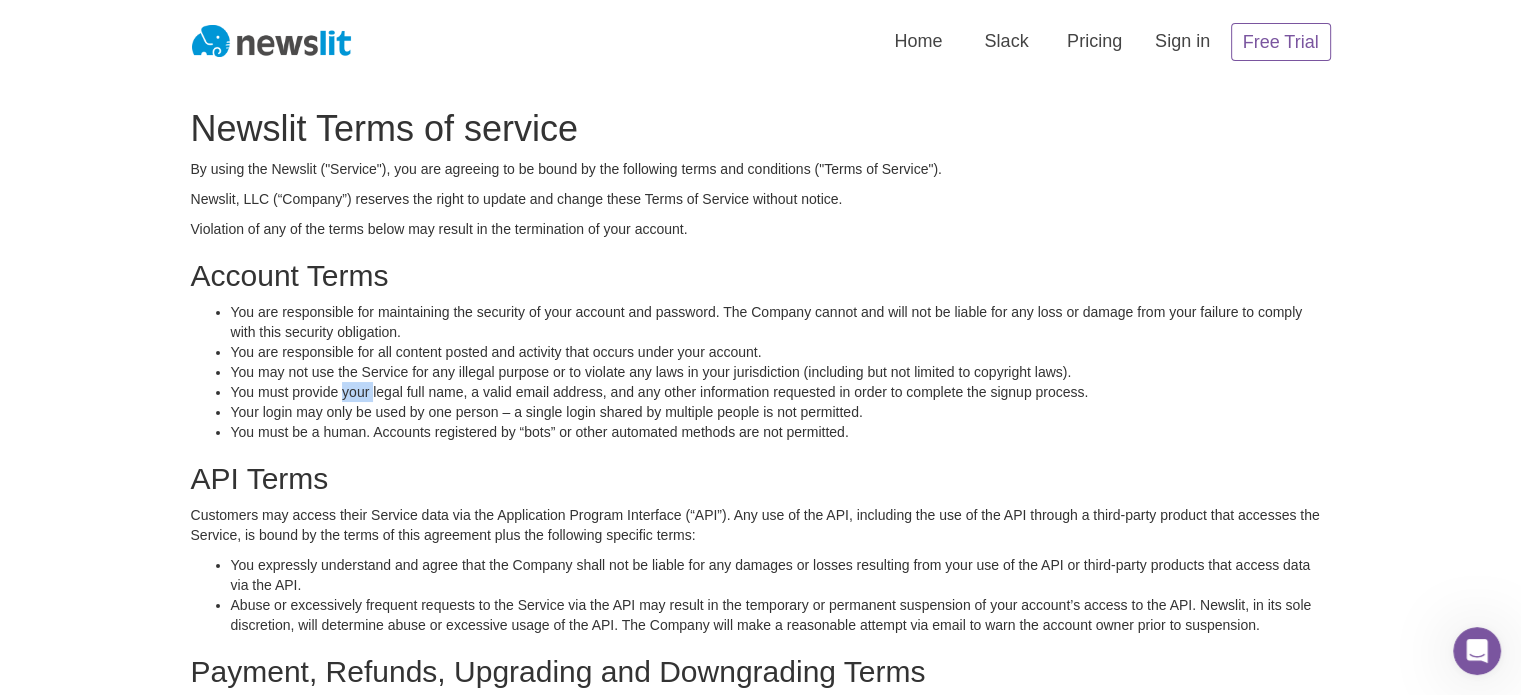 click on "You must provide your legal full name, a valid email address, and any other information
requested in order to complete the signup process." at bounding box center [781, 392] 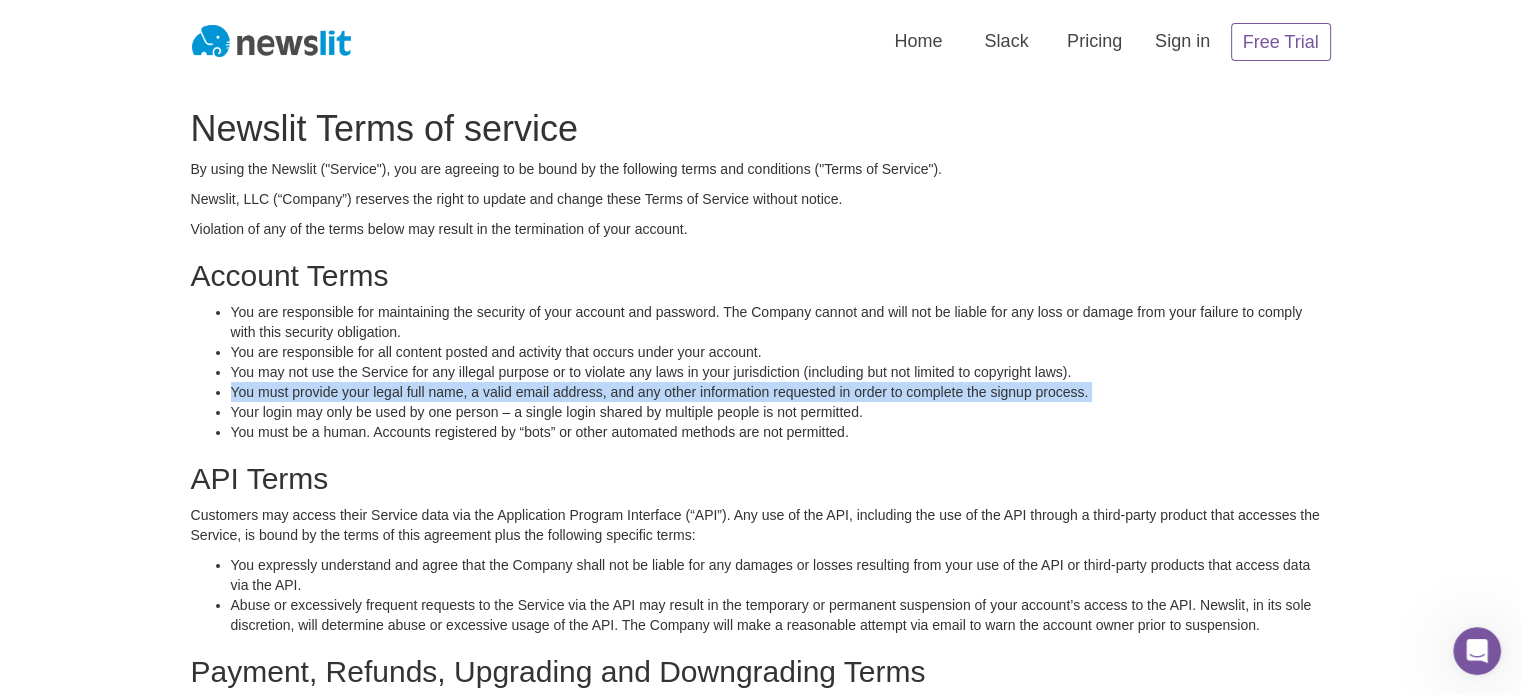 click on "You must provide your legal full name, a valid email address, and any other information
requested in order to complete the signup process." at bounding box center [781, 392] 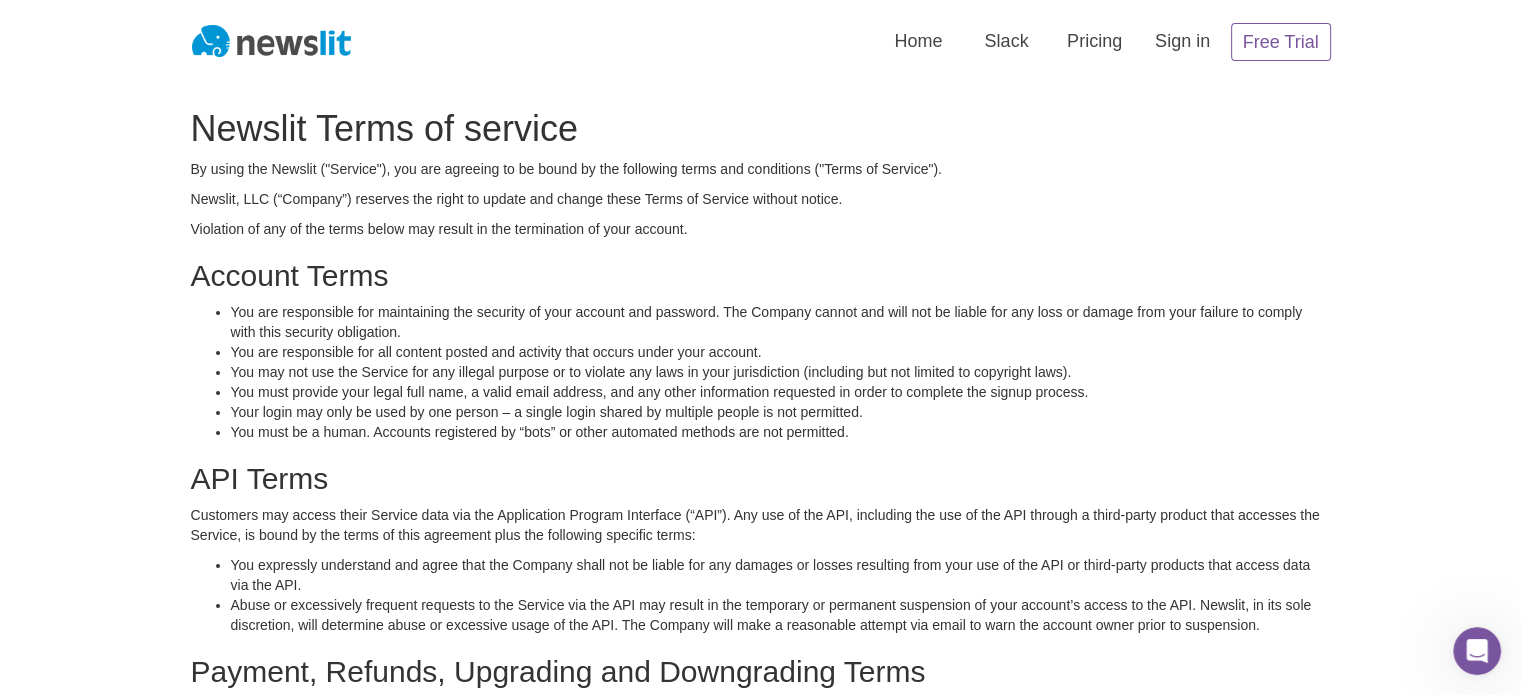 click on "Your login may only be used by one person – a single login shared by multiple people is
not permitted." at bounding box center (781, 412) 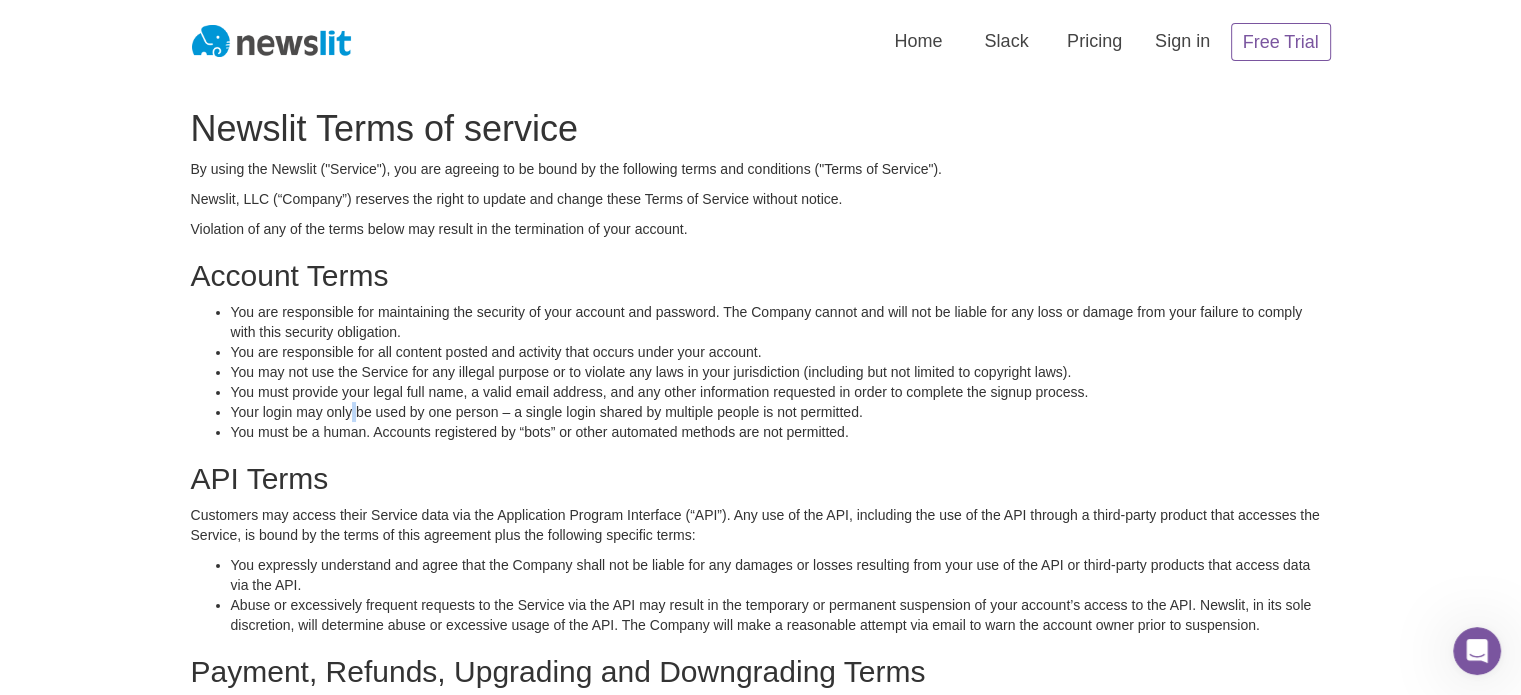 click on "Your login may only be used by one person – a single login shared by multiple people is
not permitted." at bounding box center [781, 412] 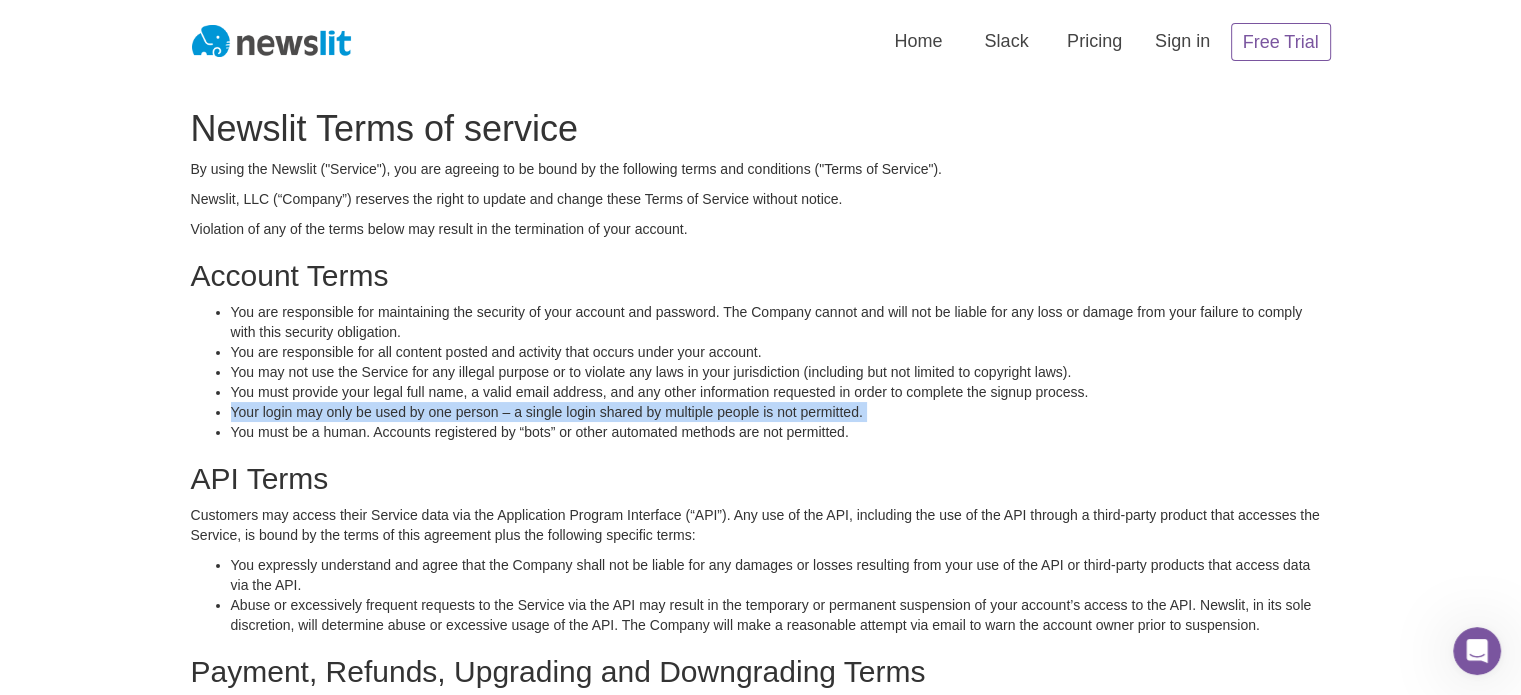 click on "Your login may only be used by one person – a single login shared by multiple people is
not permitted." at bounding box center (781, 412) 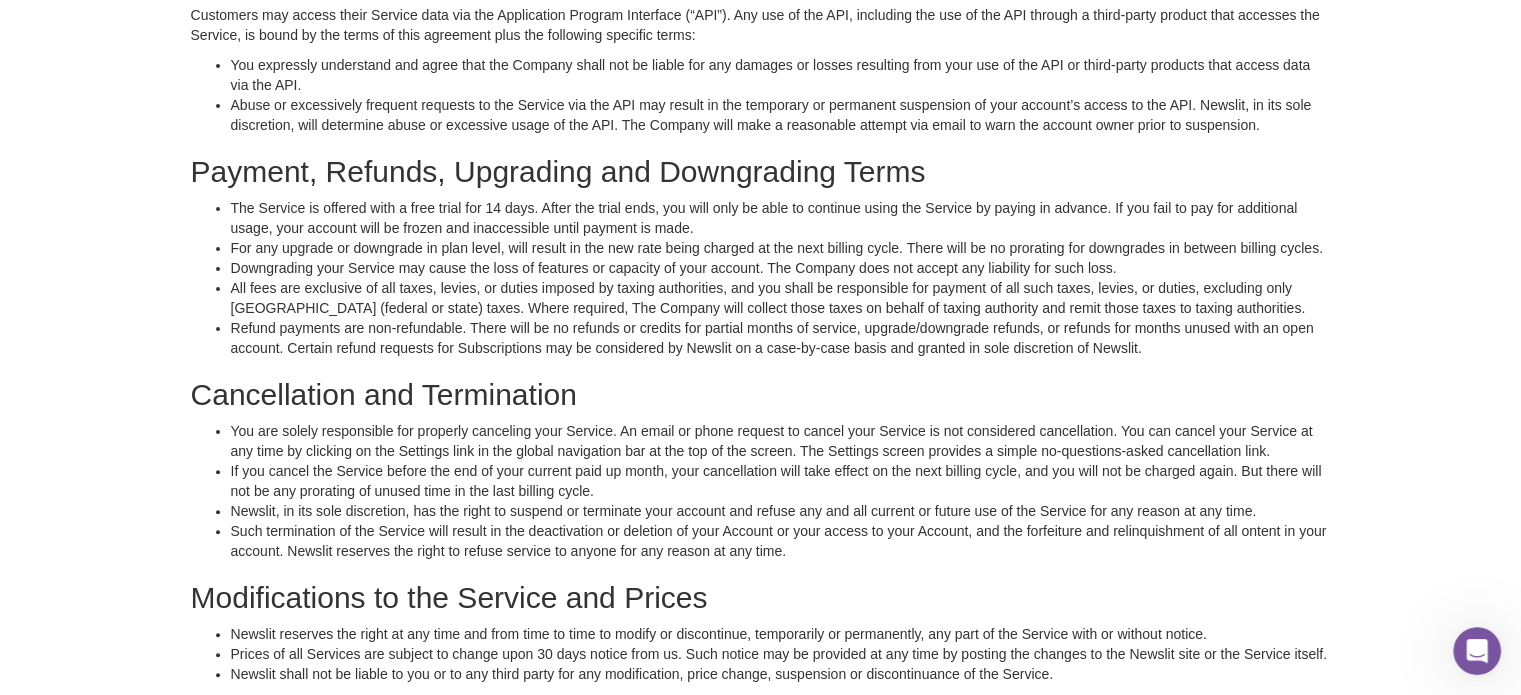 scroll, scrollTop: 300, scrollLeft: 0, axis: vertical 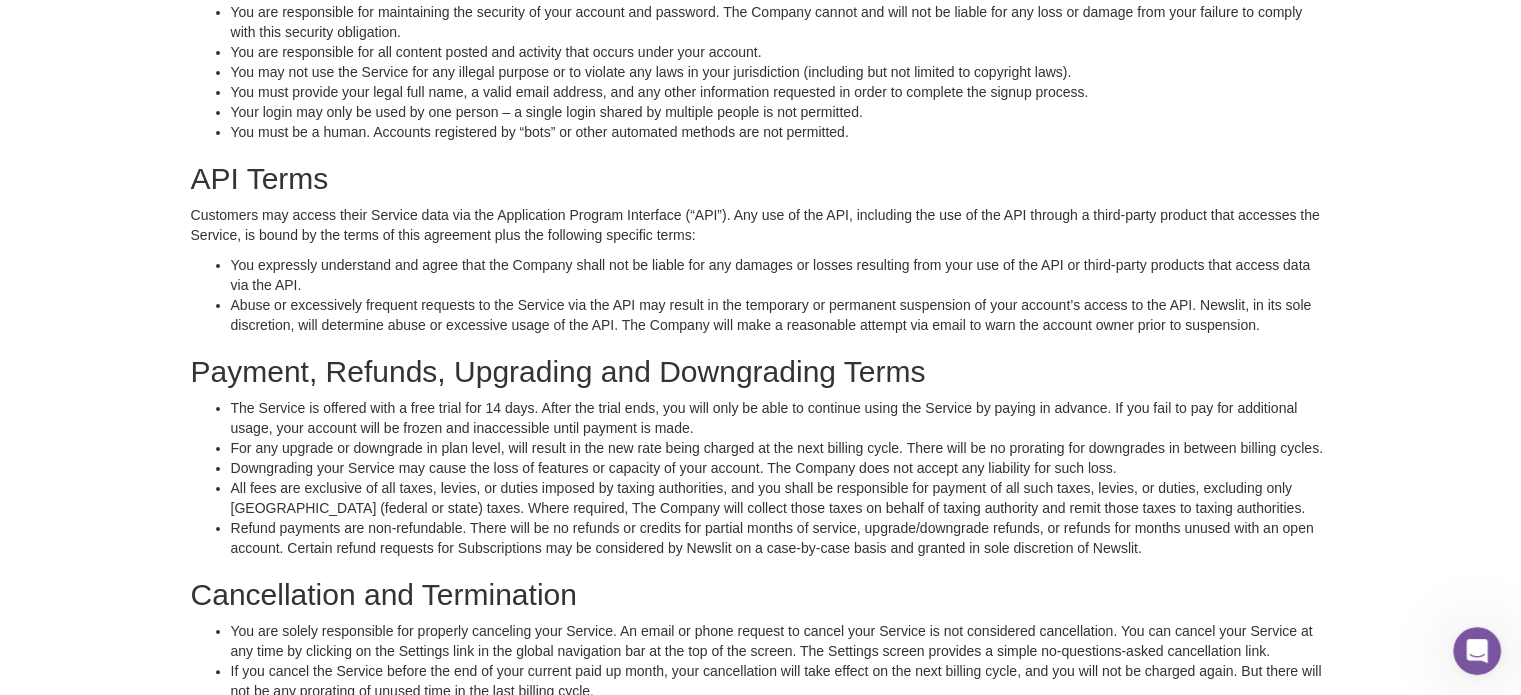click on "You expressly understand and agree that the Company shall not be liable for any damages
or losses resulting from your use of the API or third-party products that access data via
the API." at bounding box center (781, 275) 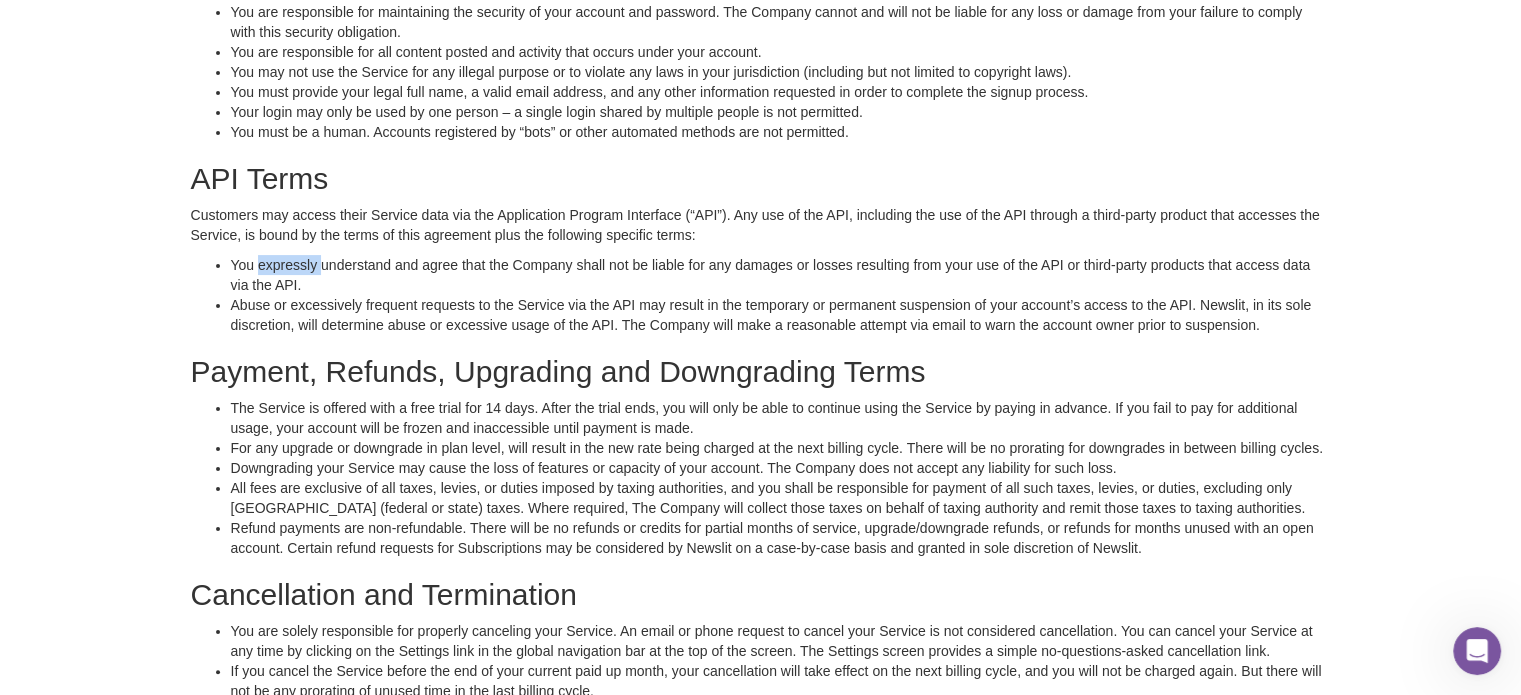 click on "You expressly understand and agree that the Company shall not be liable for any damages
or losses resulting from your use of the API or third-party products that access data via
the API." at bounding box center (781, 275) 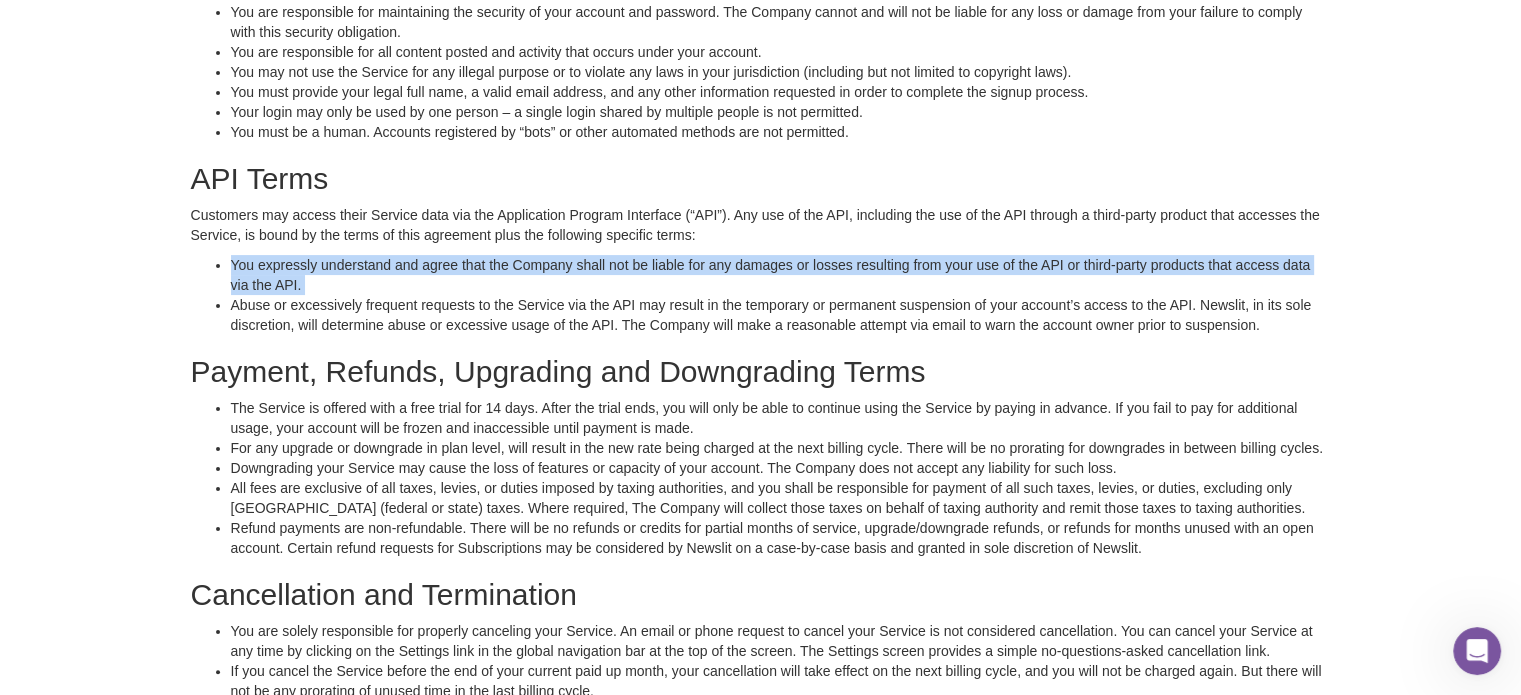 click on "You expressly understand and agree that the Company shall not be liable for any damages
or losses resulting from your use of the API or third-party products that access data via
the API." at bounding box center (781, 275) 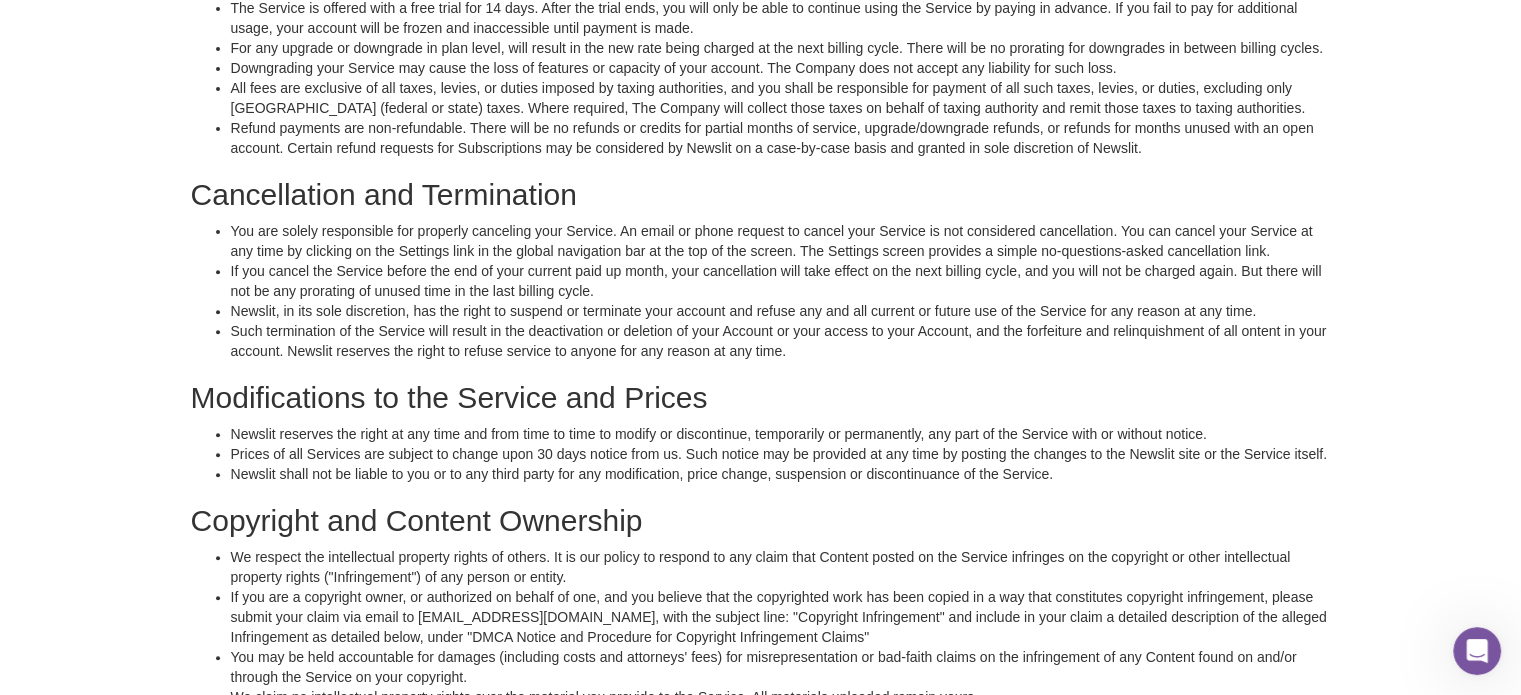 scroll, scrollTop: 800, scrollLeft: 0, axis: vertical 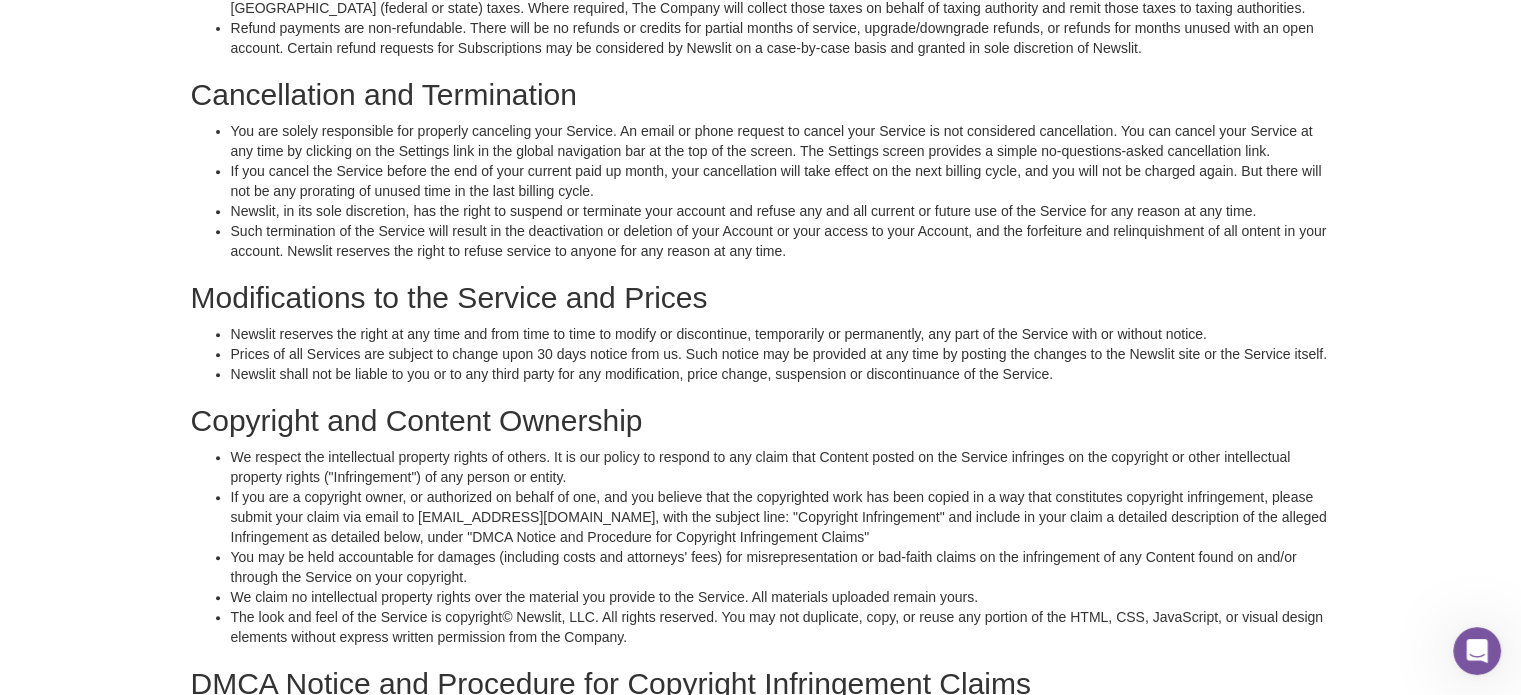 click on "Newslit Terms of service
By using the Newslit ("Service"), you are agreeing to be bound by the following terms and
conditions ("Terms of Service").
Newslit, LLC (“Company”) reserves the right to update and change these Terms of Service
without notice.
Violation of any of the terms below may result in the termination of your account.
Account Terms
You are responsible for maintaining the security of your account and password. The
Company cannot and will not be liable for any loss or damage from your failure to comply
with this security obligation.
You are responsible for all content posted and activity that occurs under your account.
You may not use the Service for any illegal purpose or to violate any laws in your
jurisdiction (including but not limited to copyright laws).
API Terms" at bounding box center (761, 739) 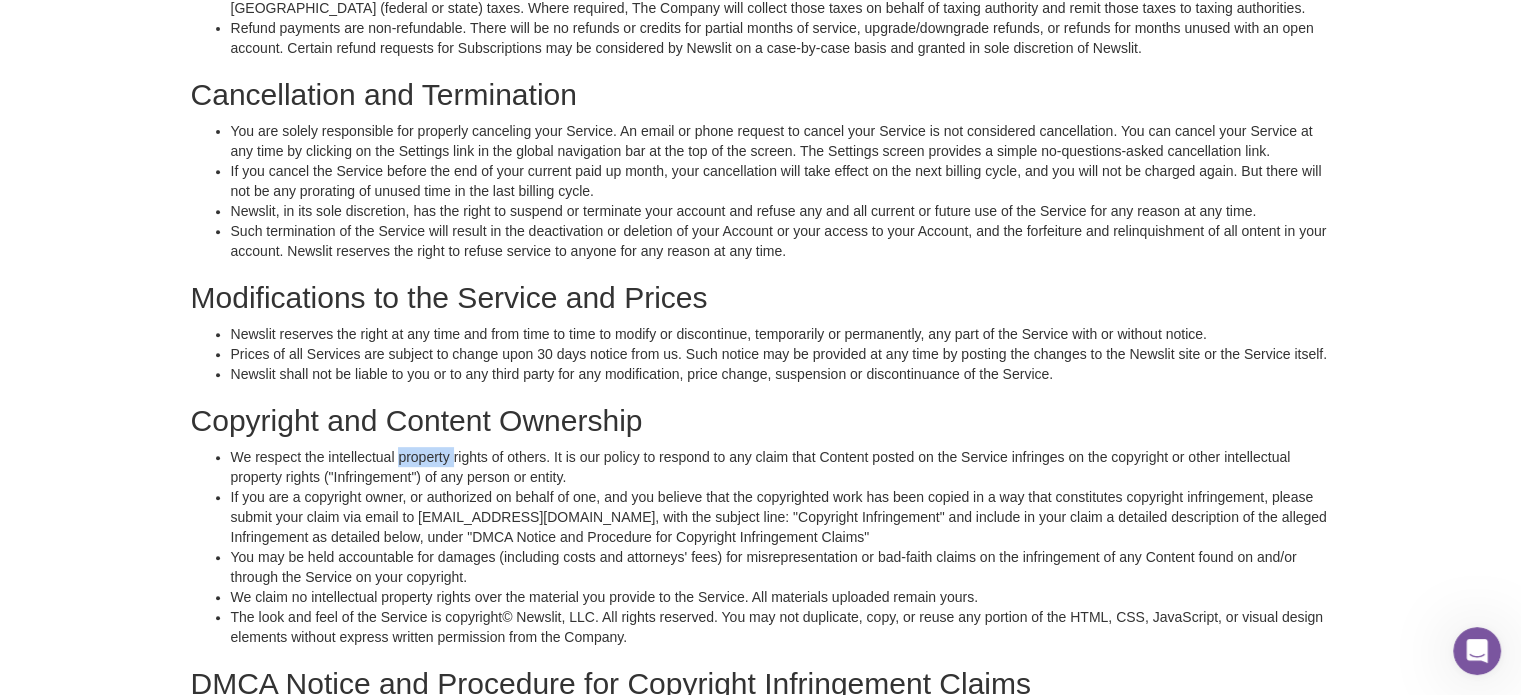 click on "We respect the intellectual property rights of others. It is our policy to respond to
any claim that Content posted on the Service infringes on the copyright or other
intellectual property rights ("Infringement") of any person or entity." at bounding box center [781, 467] 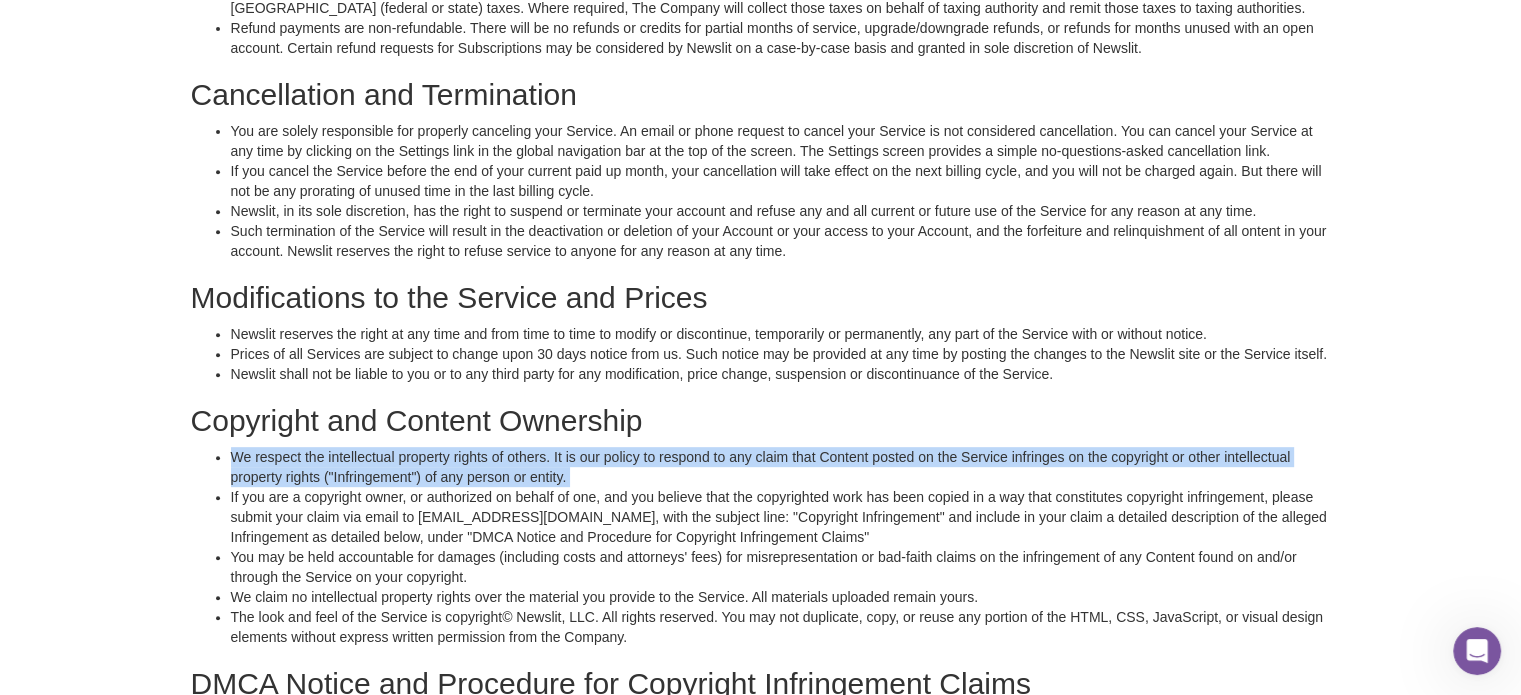 click on "We respect the intellectual property rights of others. It is our policy to respond to
any claim that Content posted on the Service infringes on the copyright or other
intellectual property rights ("Infringement") of any person or entity." at bounding box center (781, 467) 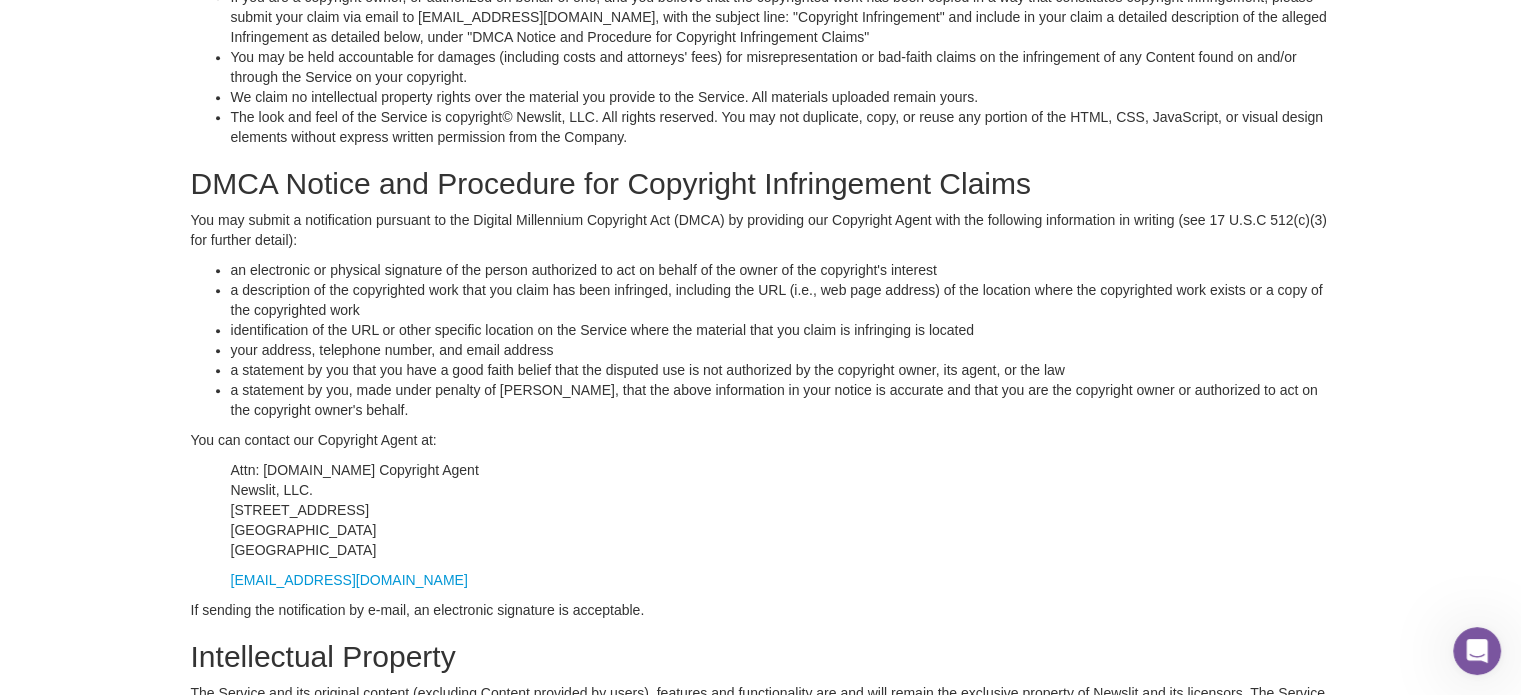 click on "a description of the copyrighted work that you claim has been infringed, including the
URL (i.e., web page address) of the location where the copyrighted work exists or a copy
of the copyrighted work" at bounding box center [781, 300] 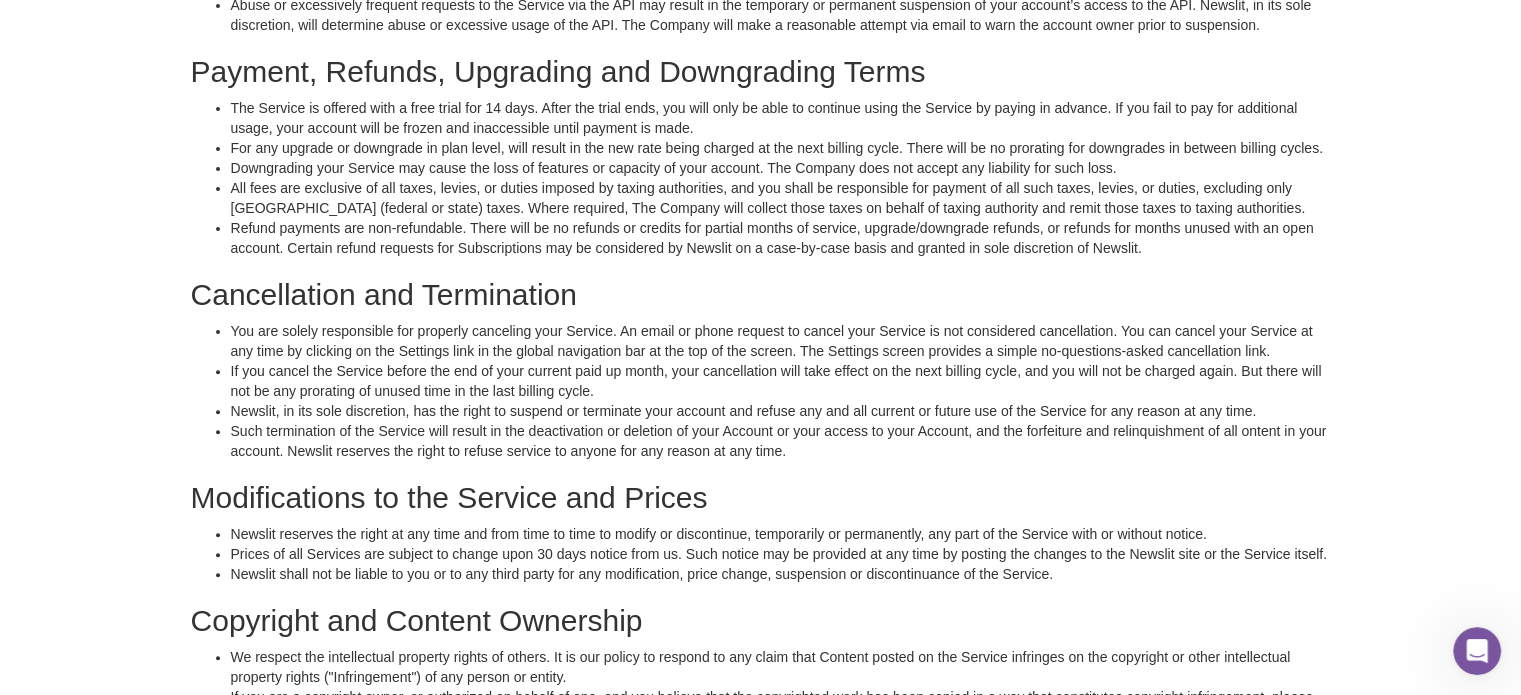 scroll, scrollTop: 800, scrollLeft: 0, axis: vertical 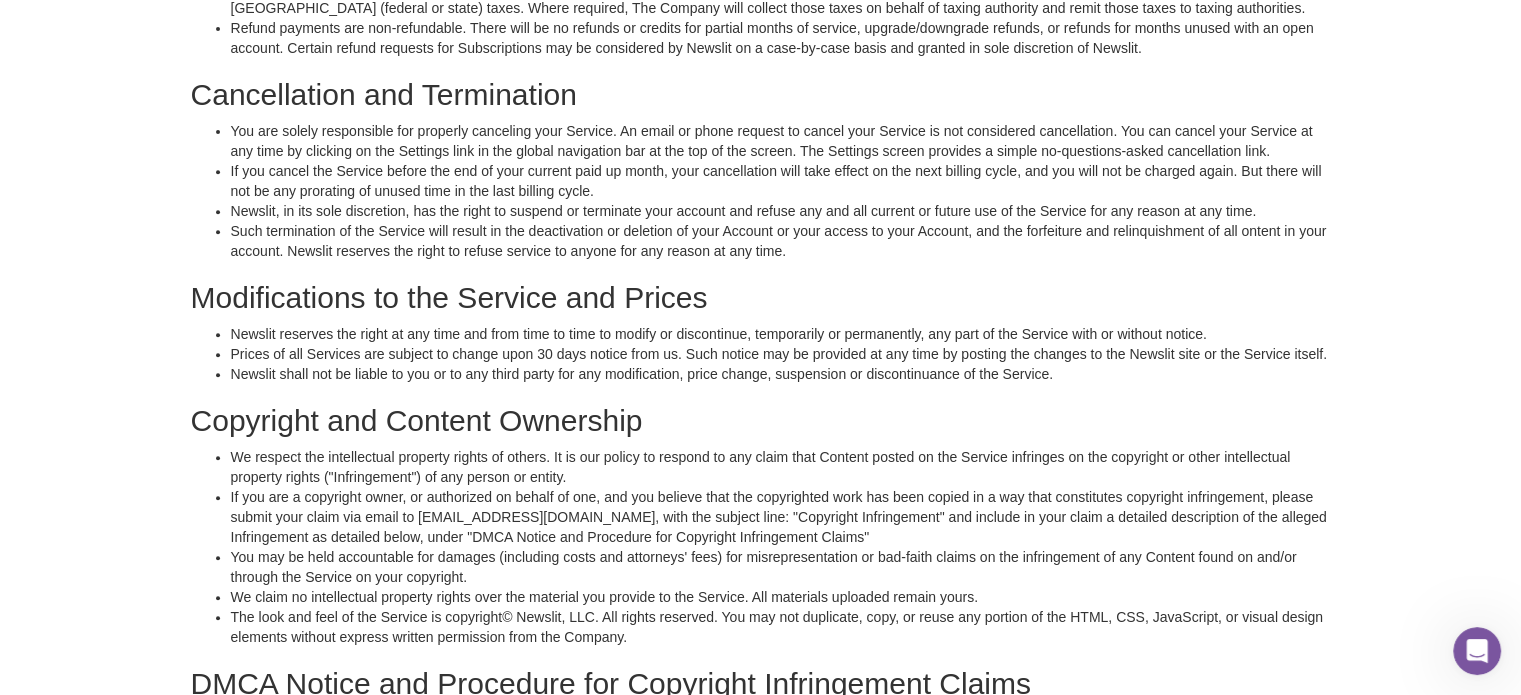 click on "We respect the intellectual property rights of others. It is our policy to respond to
any claim that Content posted on the Service infringes on the copyright or other
intellectual property rights ("Infringement") of any person or entity." at bounding box center (781, 467) 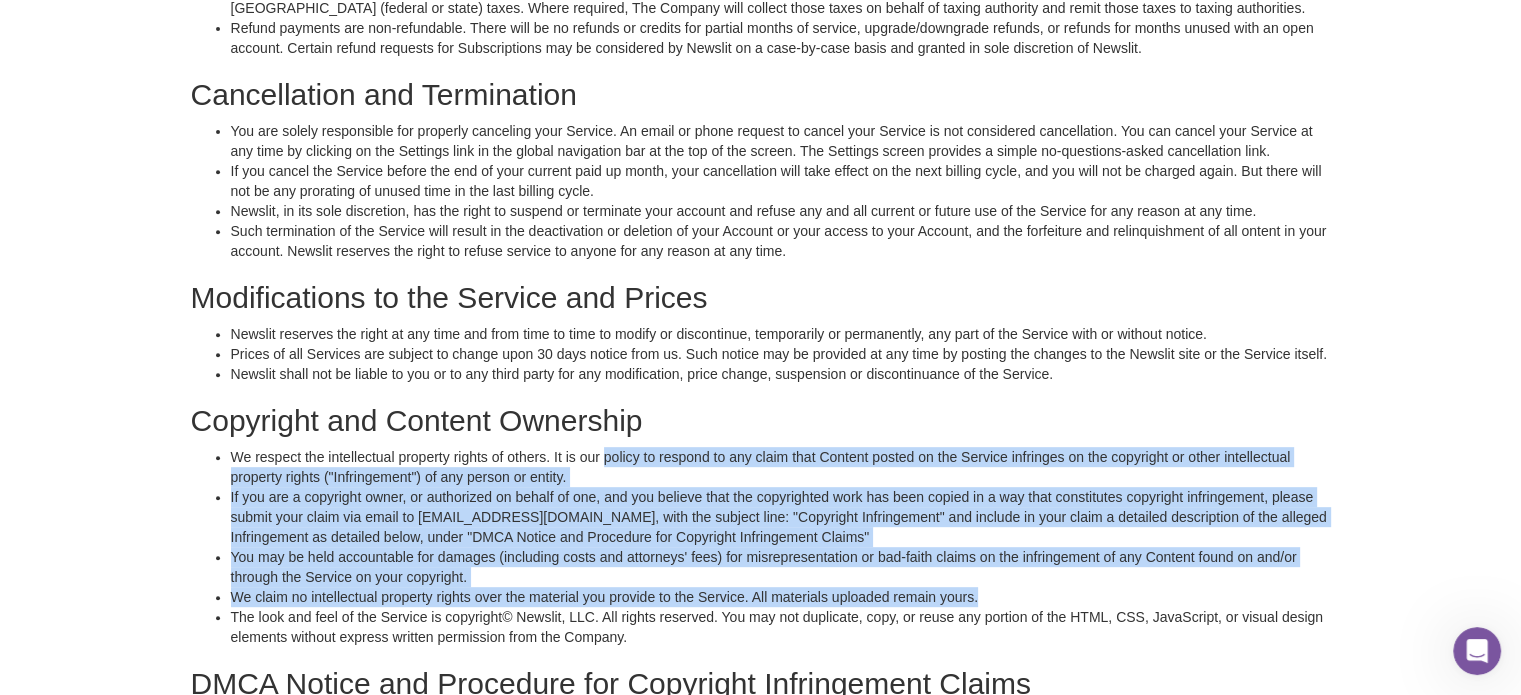 drag, startPoint x: 663, startPoint y: 455, endPoint x: 1152, endPoint y: 592, distance: 507.8287 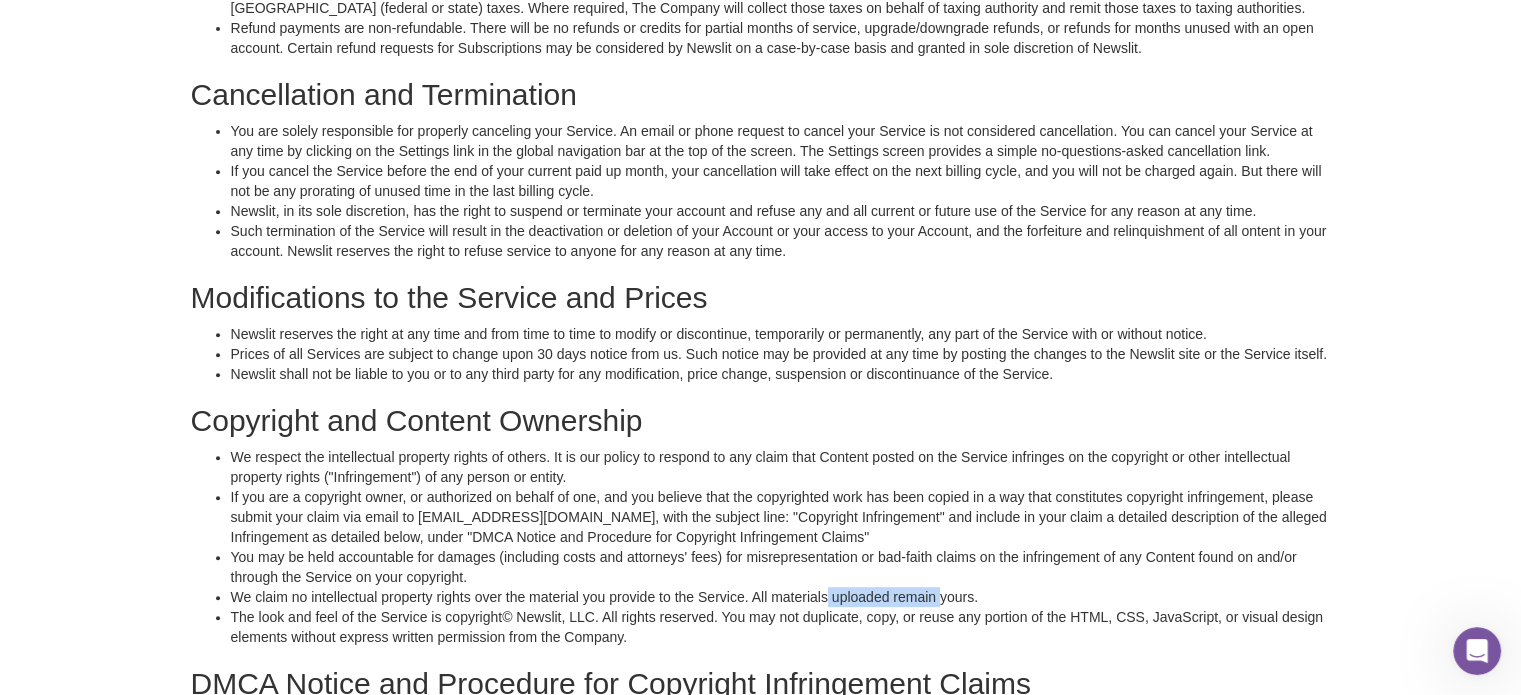 drag, startPoint x: 828, startPoint y: 599, endPoint x: 944, endPoint y: 603, distance: 116.06895 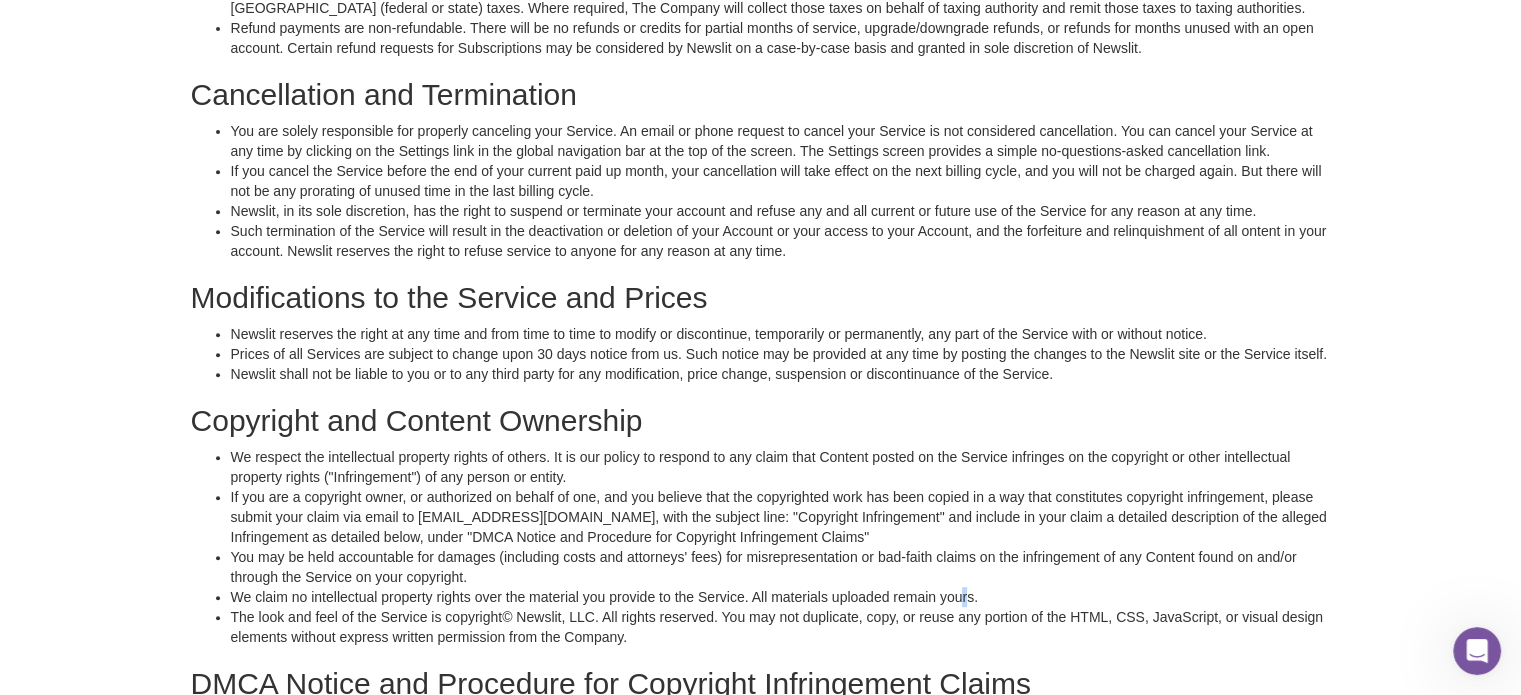 click on "We claim no intellectual property rights over the material you provide to the Service.
All materials uploaded remain yours." at bounding box center (781, 597) 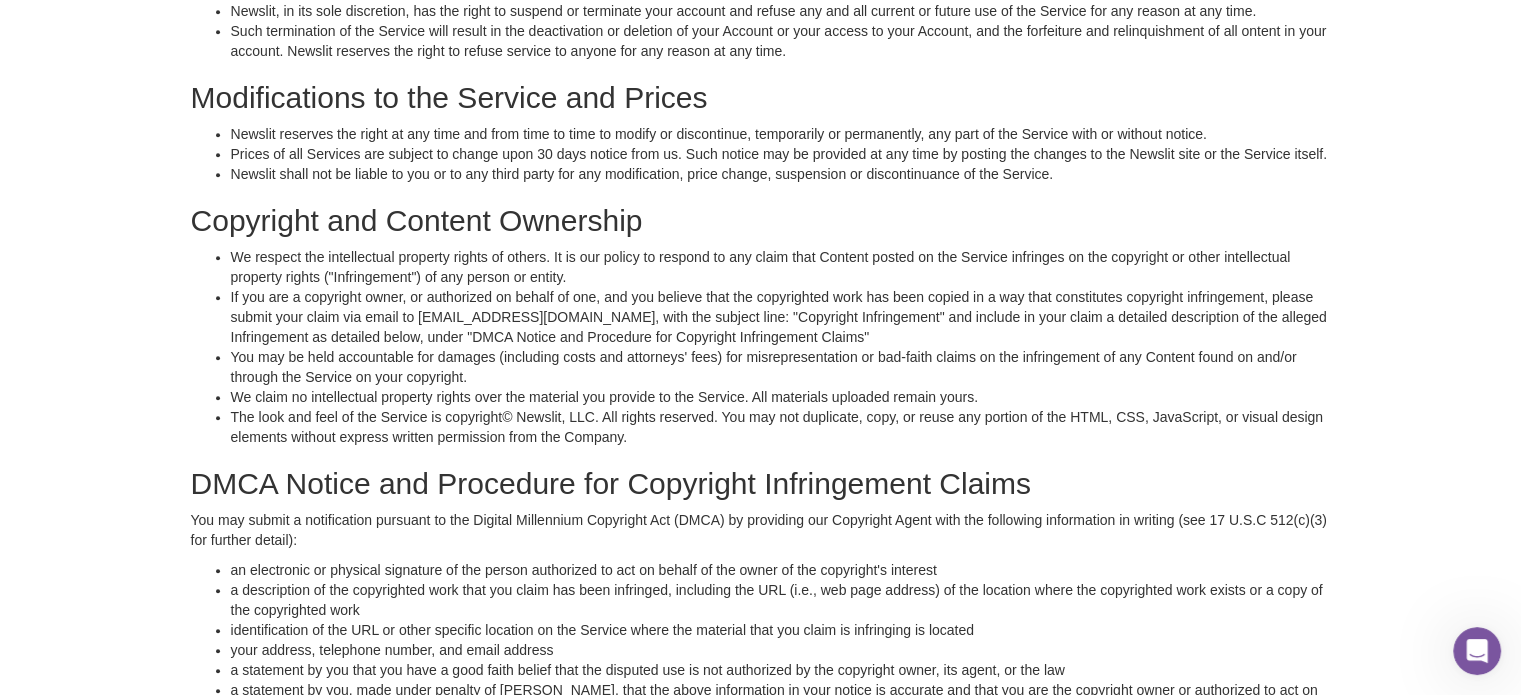 scroll, scrollTop: 1500, scrollLeft: 0, axis: vertical 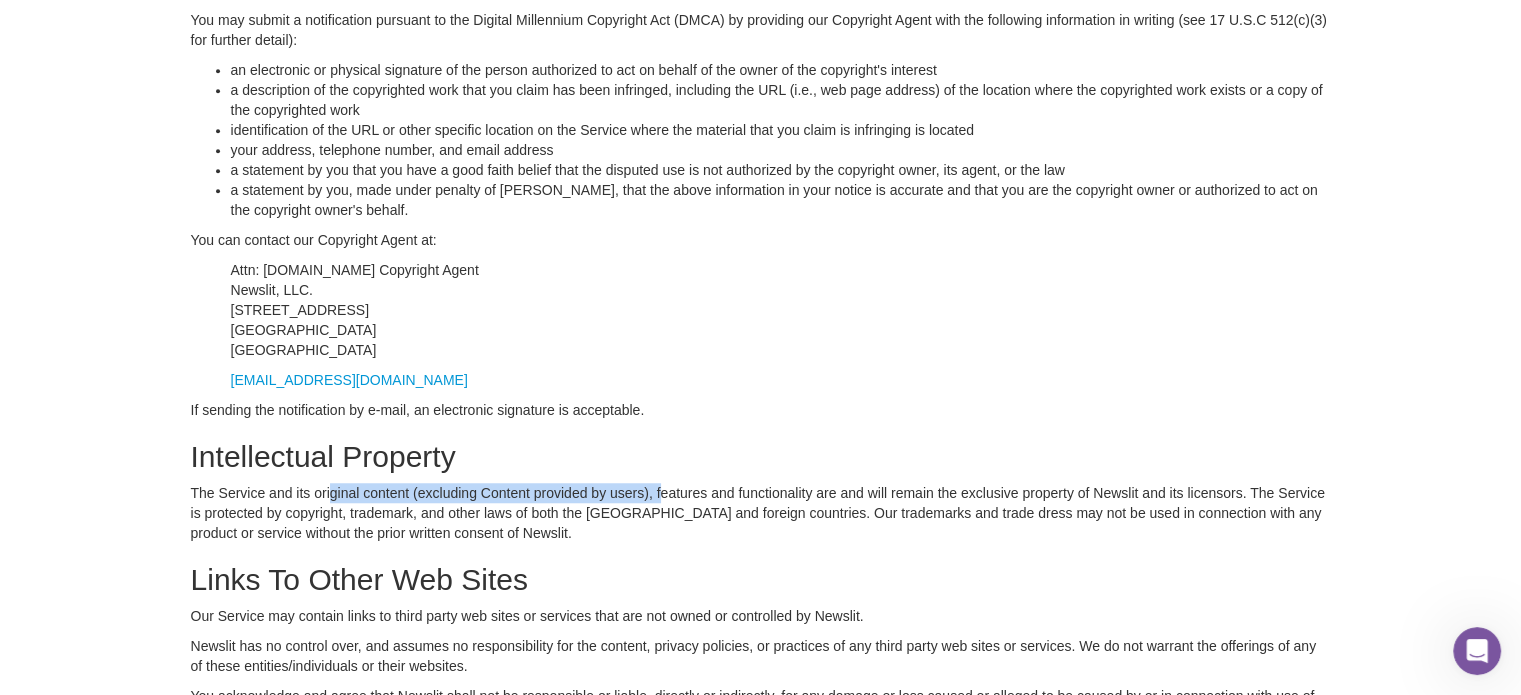 drag, startPoint x: 330, startPoint y: 484, endPoint x: 659, endPoint y: 500, distance: 329.38882 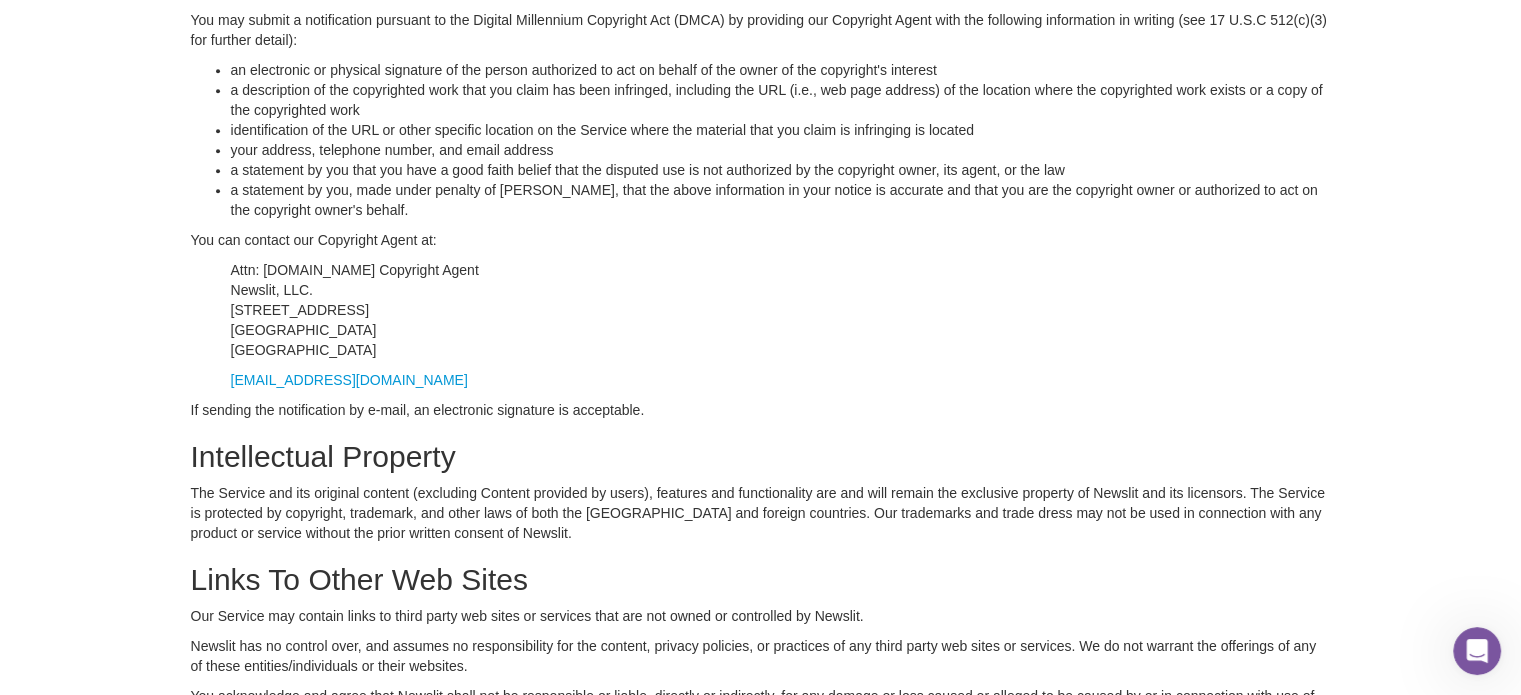 click on "The Service and its original content (excluding Content provided by users), features and
functionality are and will remain the exclusive property of Newslit and its licensors.
The Service is protected by copyright, trademark, and other laws of both the [GEOGRAPHIC_DATA]
and foreign countries. Our trademarks and trade dress may not be used in connection with any
product or service without the prior written consent of Newslit." at bounding box center [761, 513] 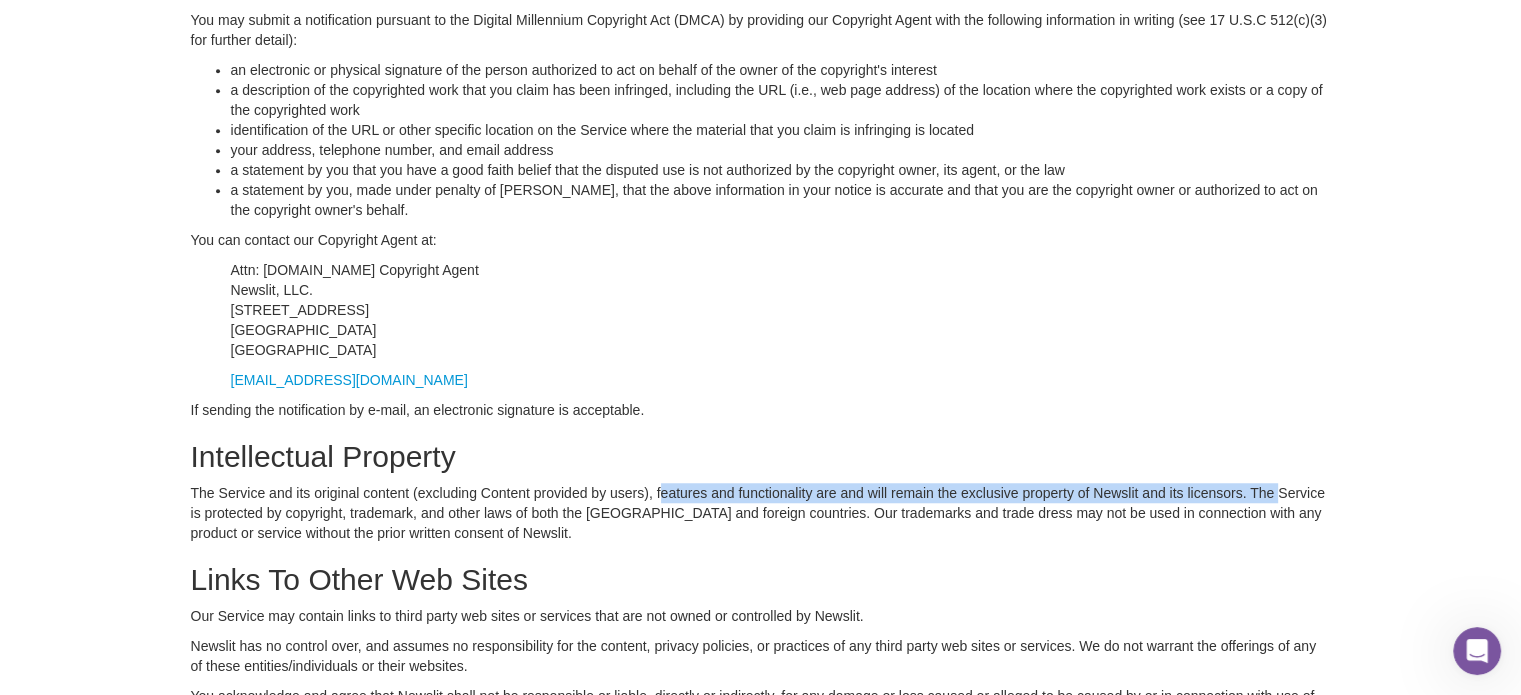 drag, startPoint x: 662, startPoint y: 491, endPoint x: 1280, endPoint y: 483, distance: 618.05176 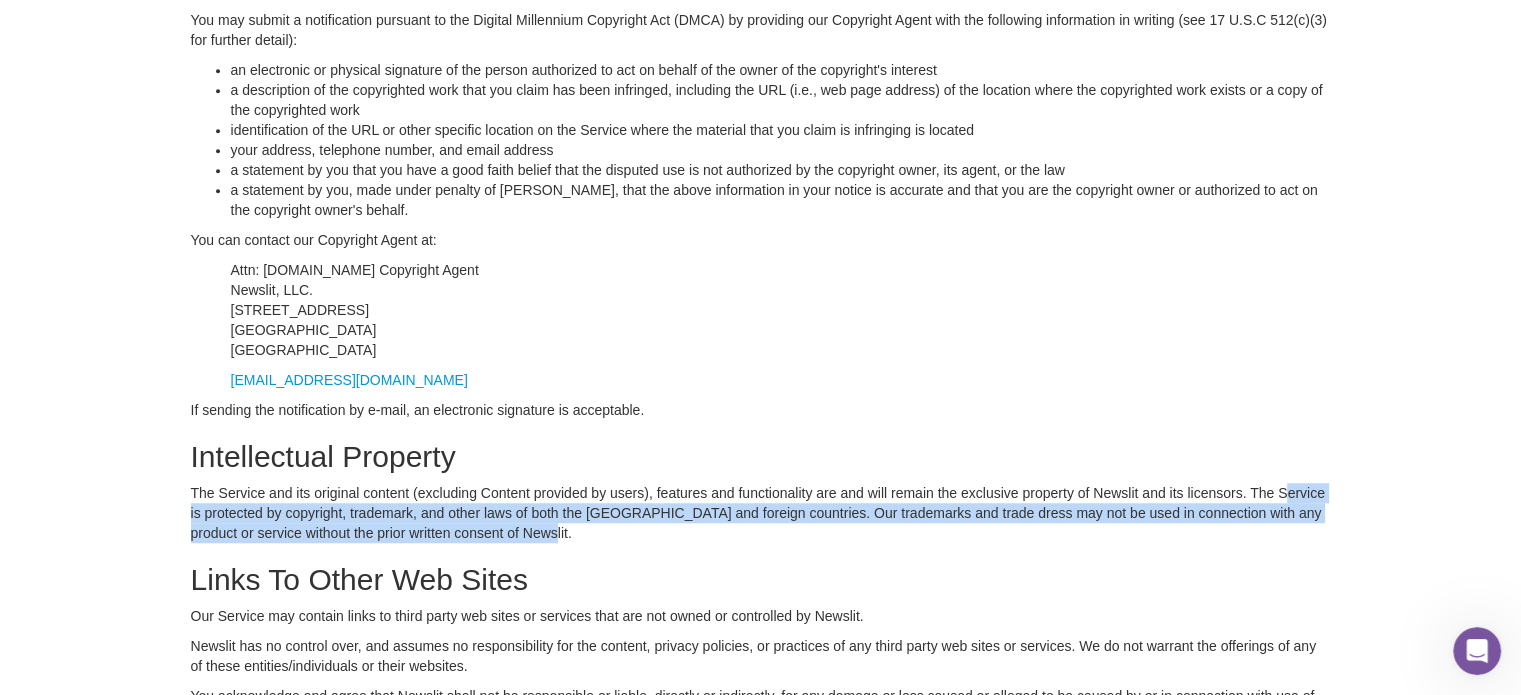 drag, startPoint x: 1287, startPoint y: 486, endPoint x: 1310, endPoint y: 525, distance: 45.276924 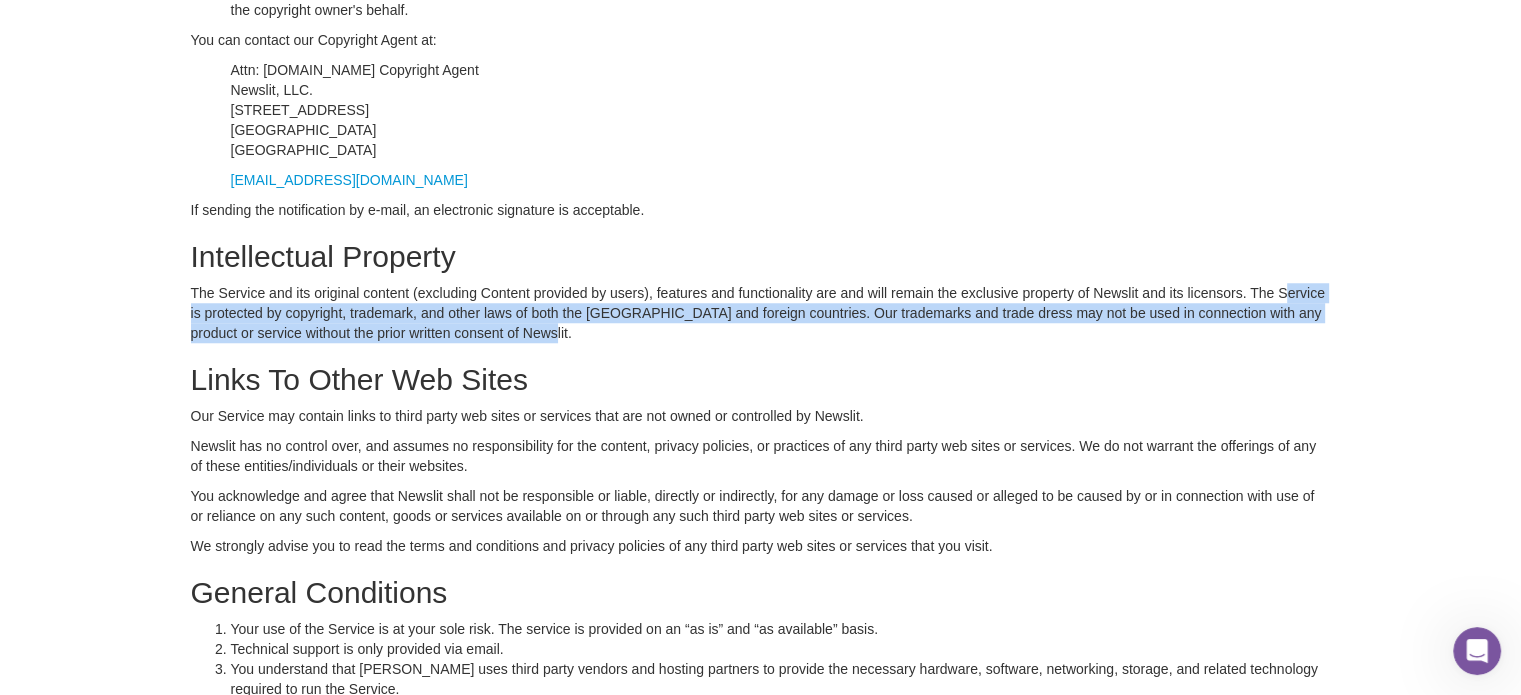 scroll, scrollTop: 1900, scrollLeft: 0, axis: vertical 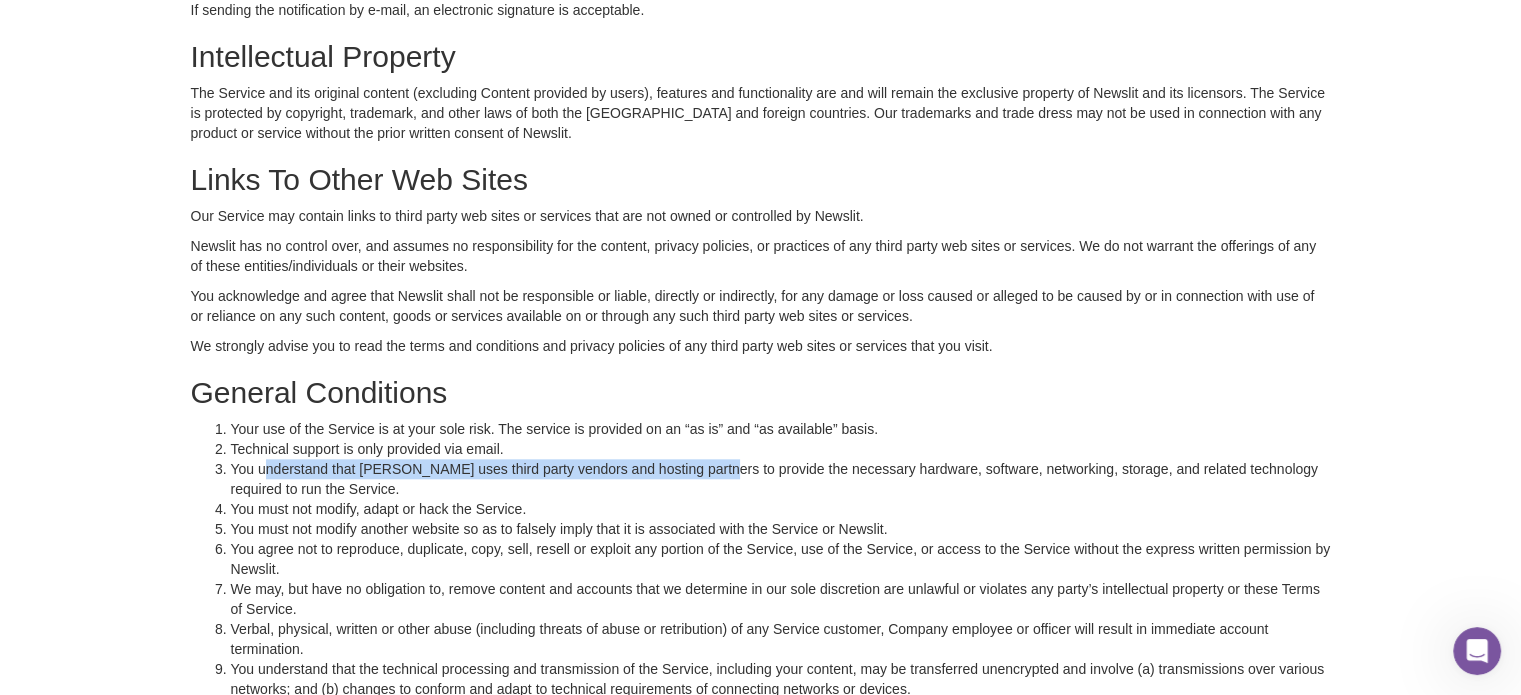 drag, startPoint x: 264, startPoint y: 461, endPoint x: 702, endPoint y: 475, distance: 438.2237 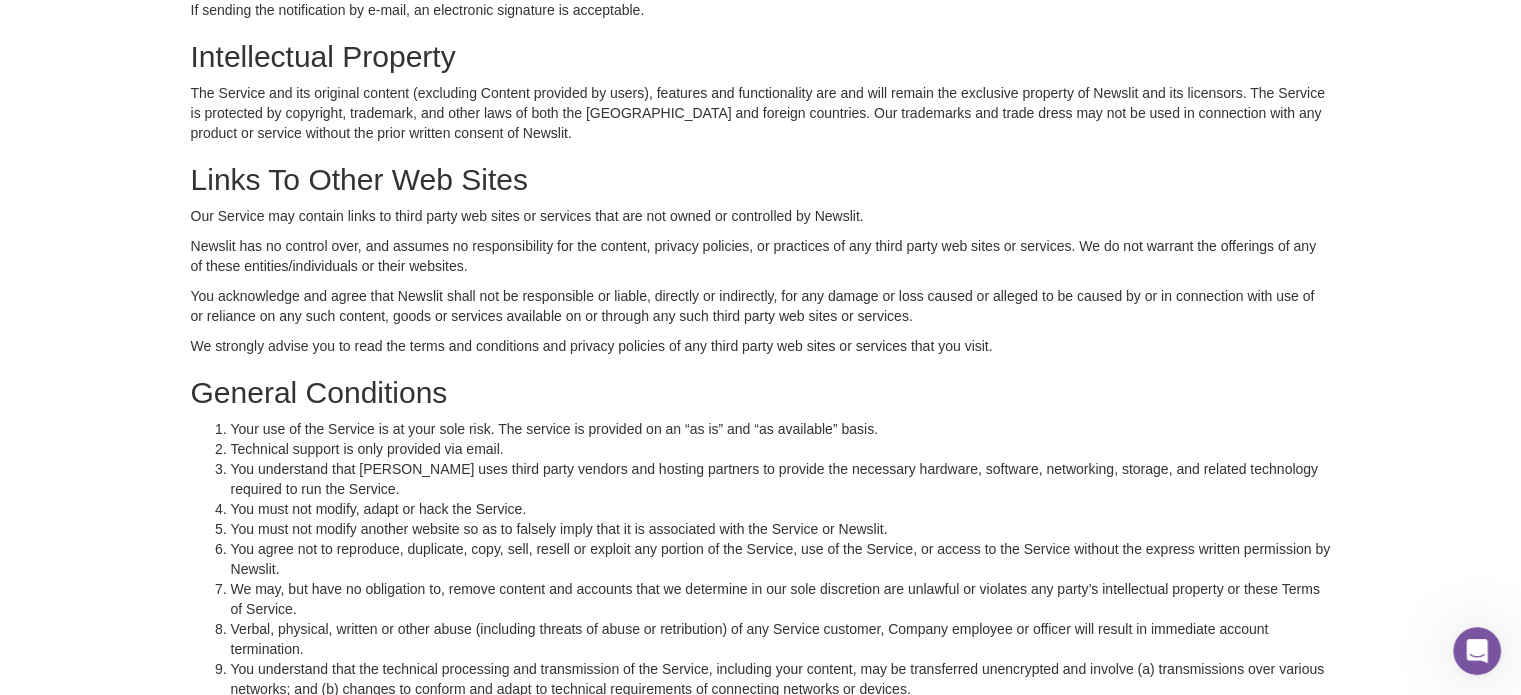 click on "You understand that [PERSON_NAME] uses third party vendors and hosting partners to provide
the necessary hardware, software, networking, storage, and related technology required to
run the Service." at bounding box center [781, 479] 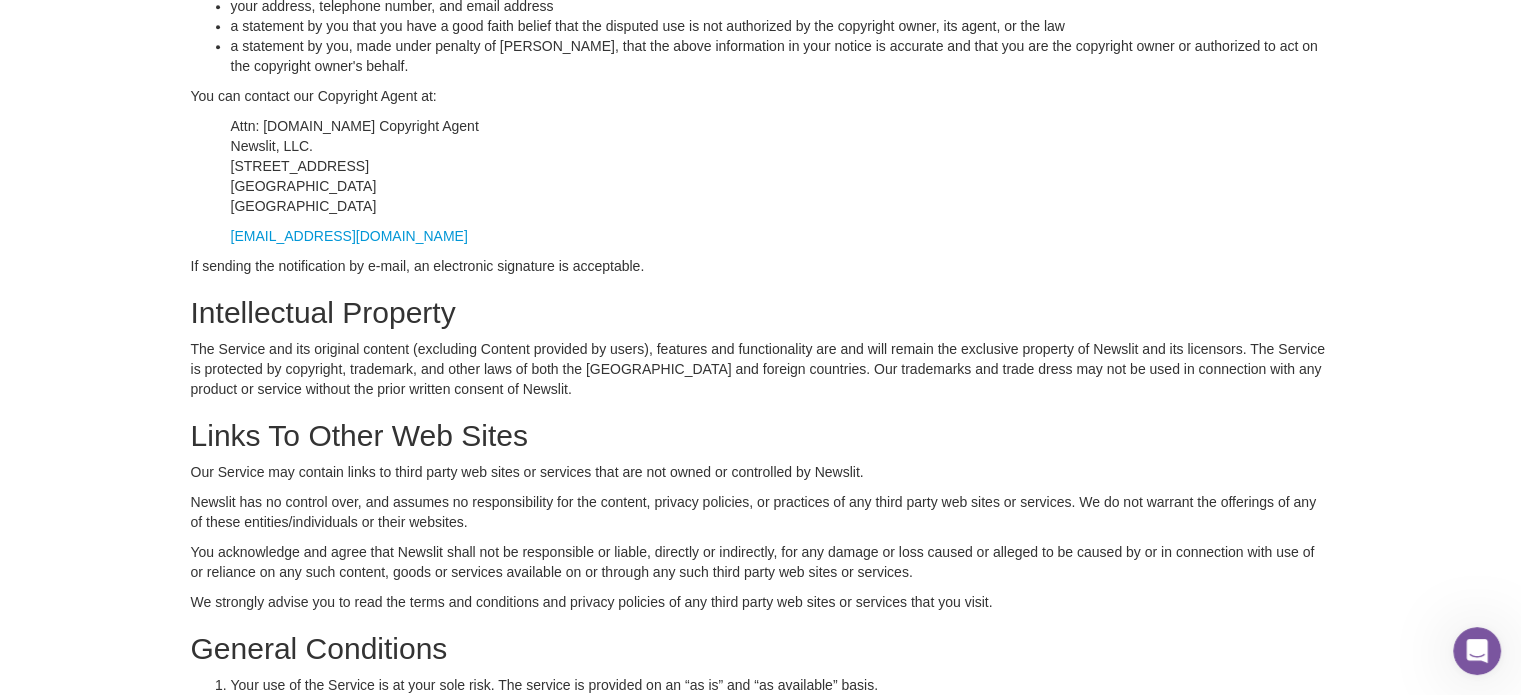 scroll, scrollTop: 2359, scrollLeft: 0, axis: vertical 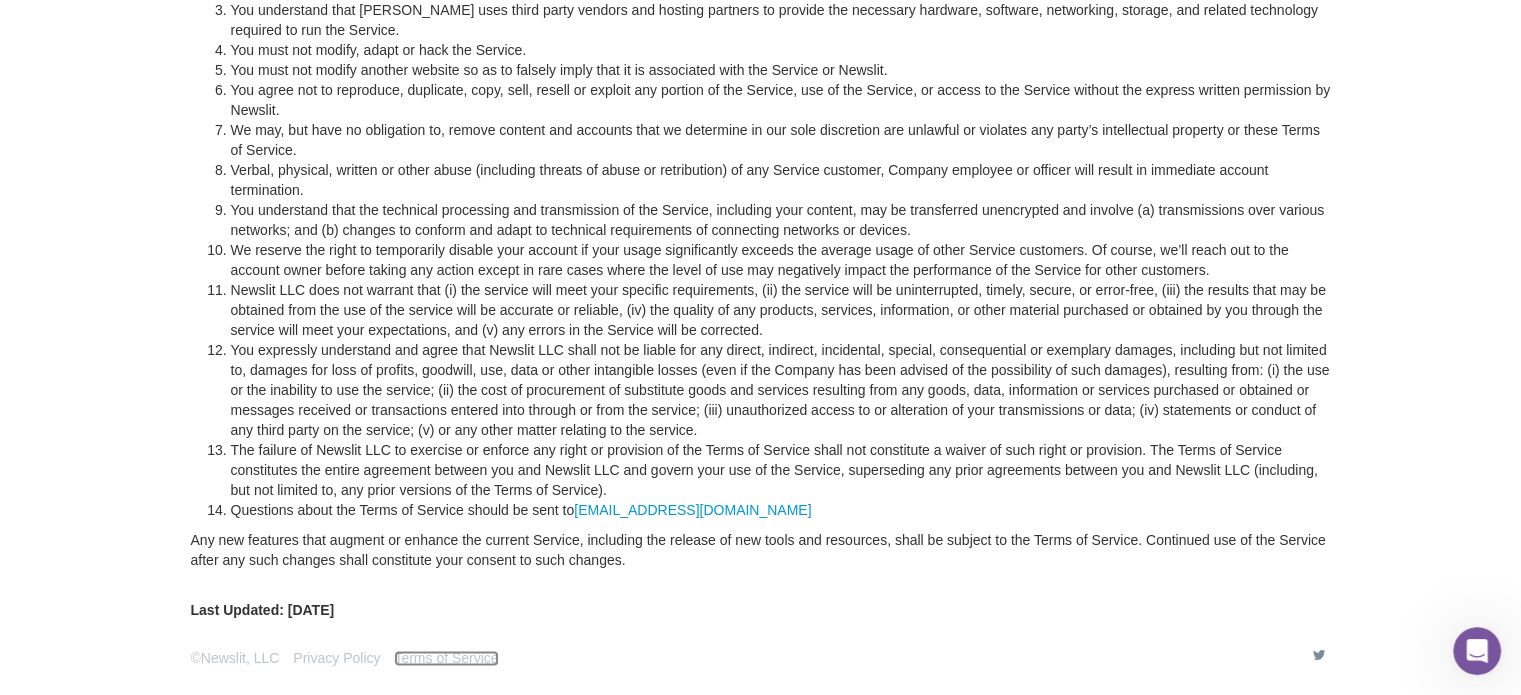 click on "Terms of Service" at bounding box center (446, 658) 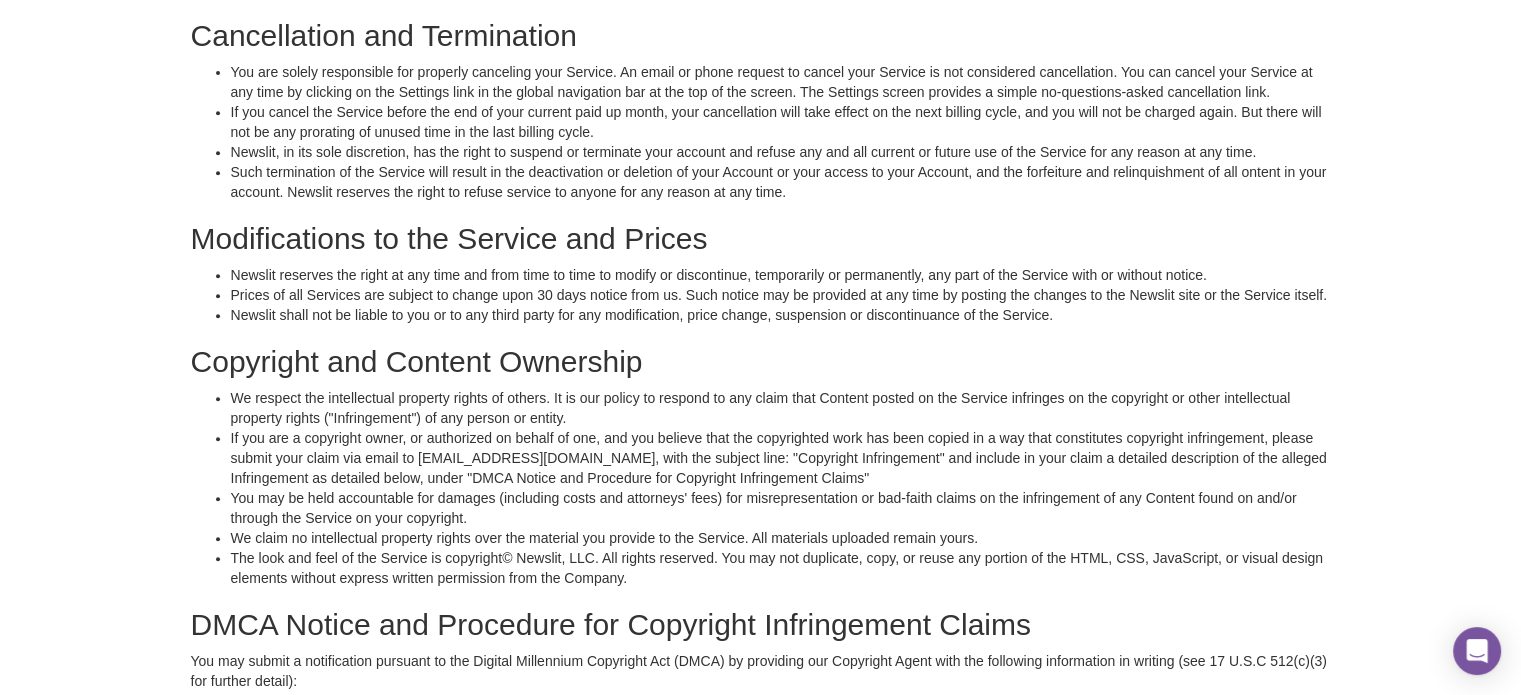scroll, scrollTop: 759, scrollLeft: 0, axis: vertical 